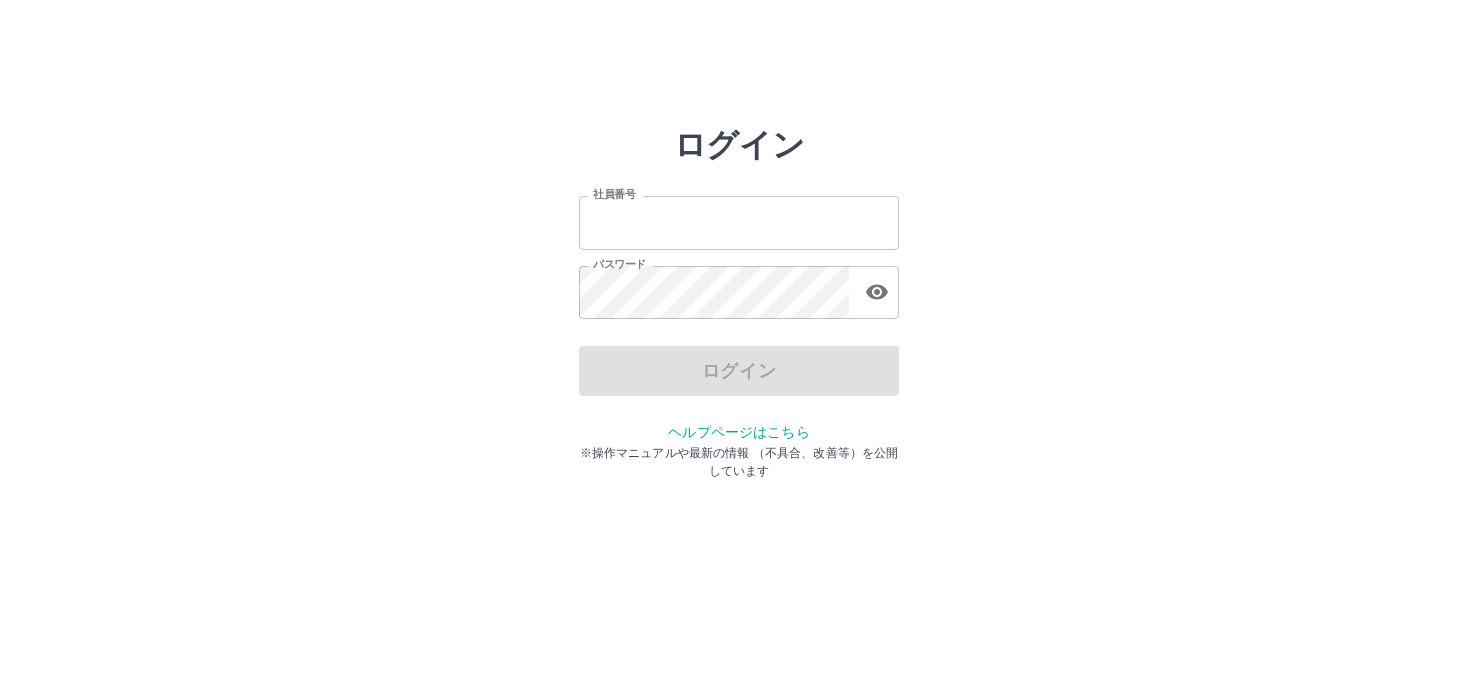 scroll, scrollTop: 0, scrollLeft: 0, axis: both 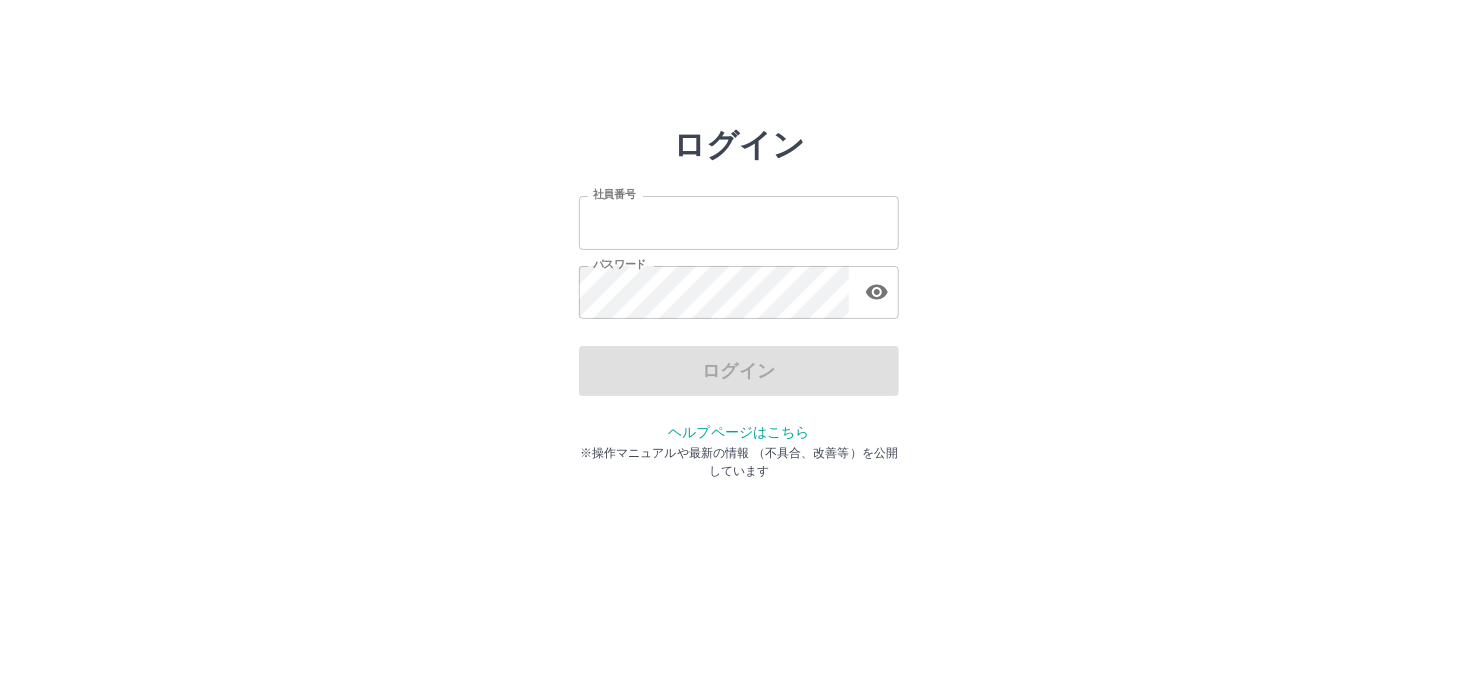 type on "*******" 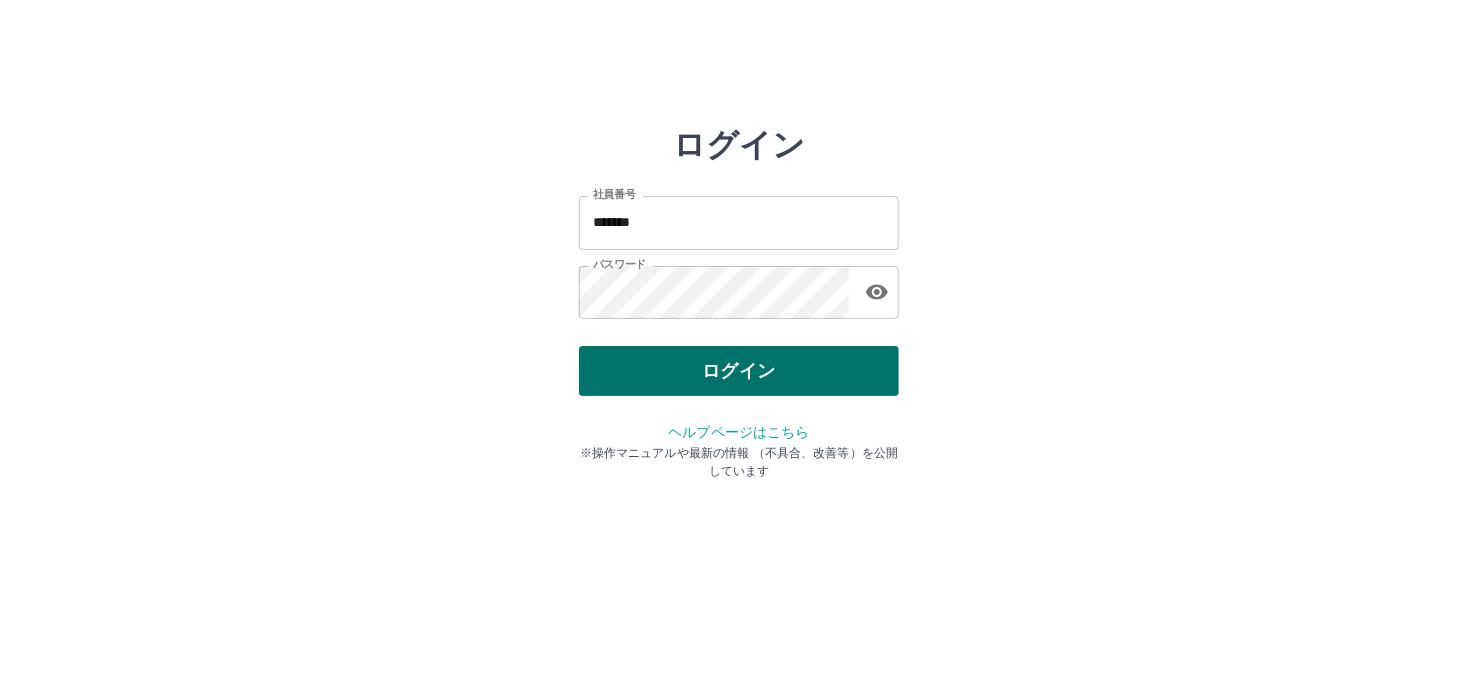 click on "ログイン" at bounding box center [739, 371] 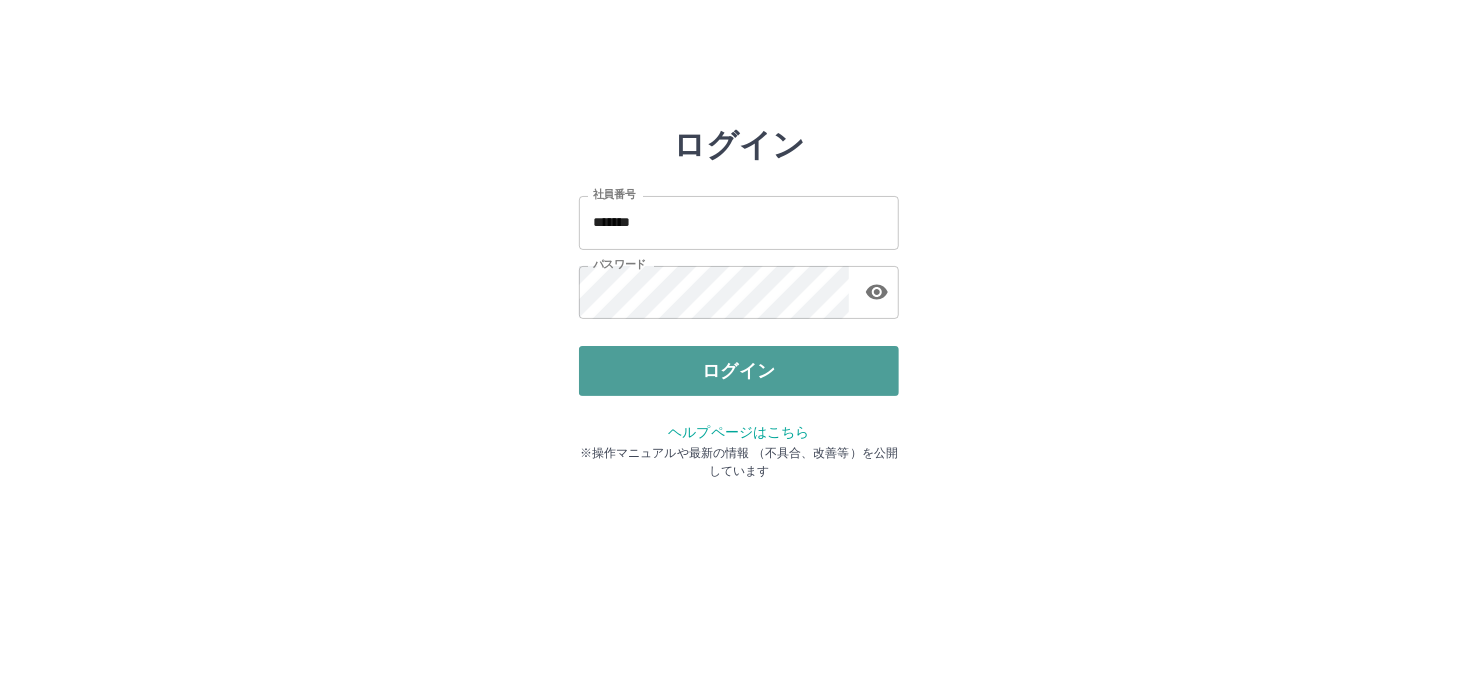 click on "ログイン" at bounding box center (739, 371) 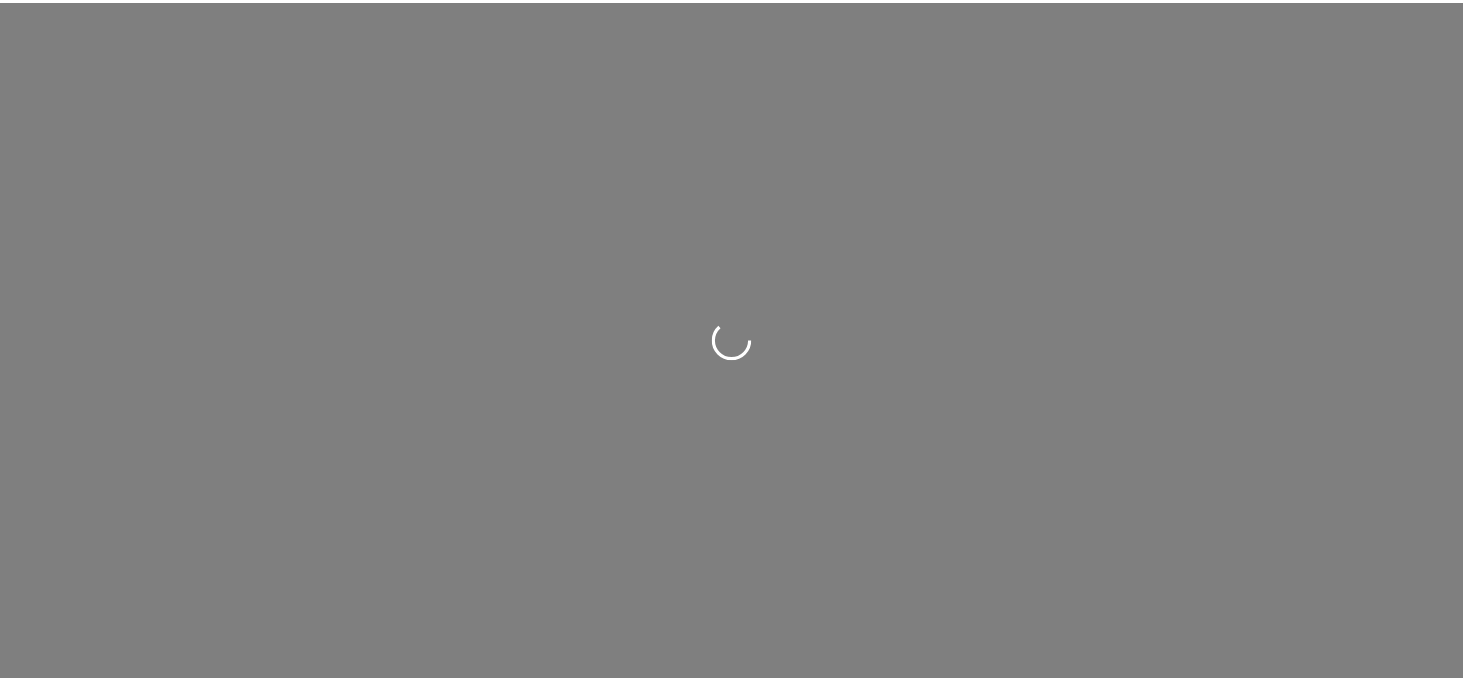 scroll, scrollTop: 0, scrollLeft: 0, axis: both 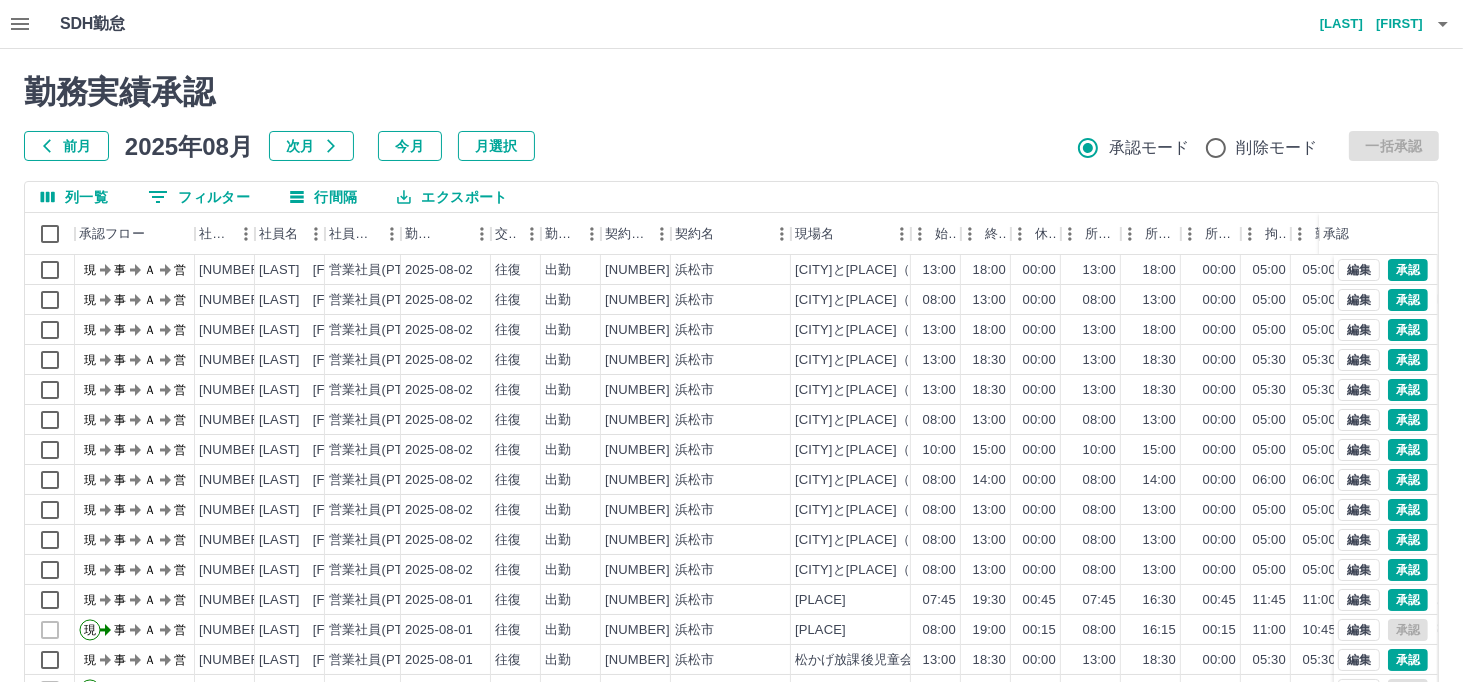 click on "前月" at bounding box center (66, 146) 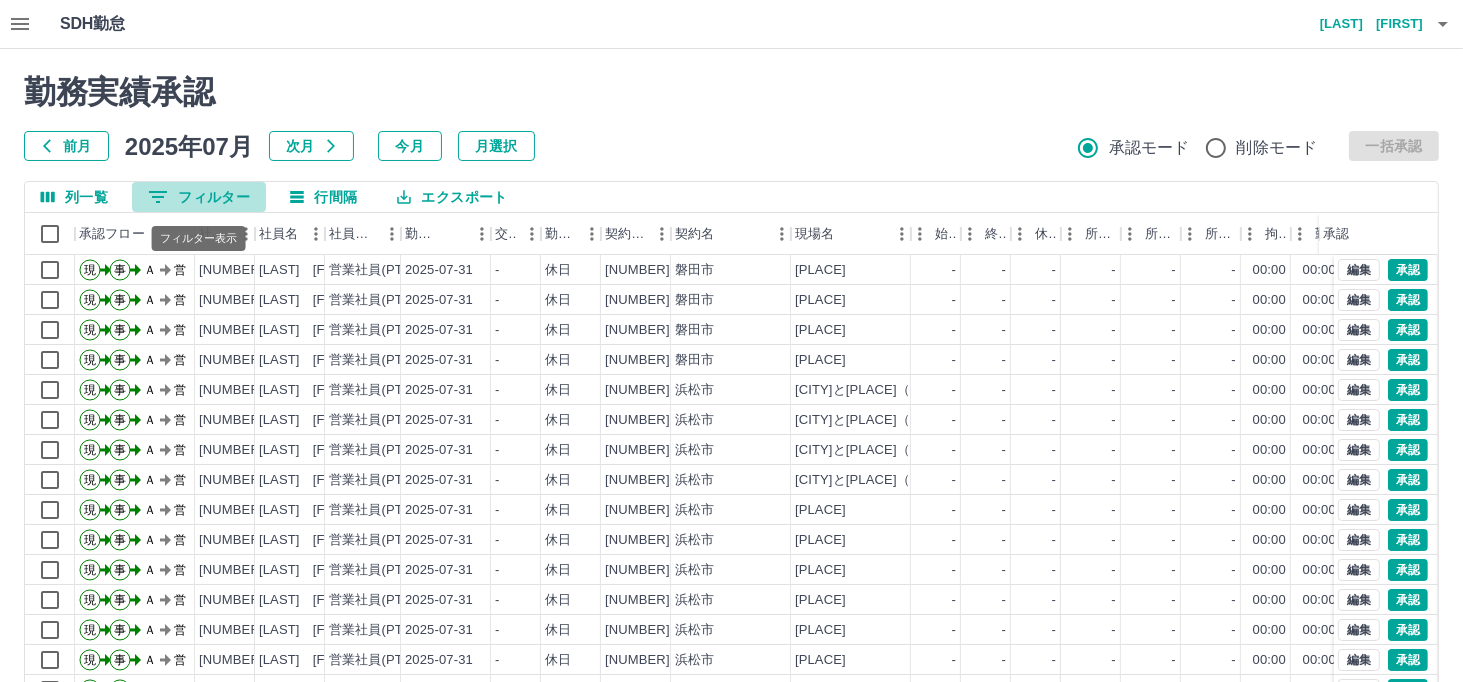 click on "0 フィルター" at bounding box center (199, 197) 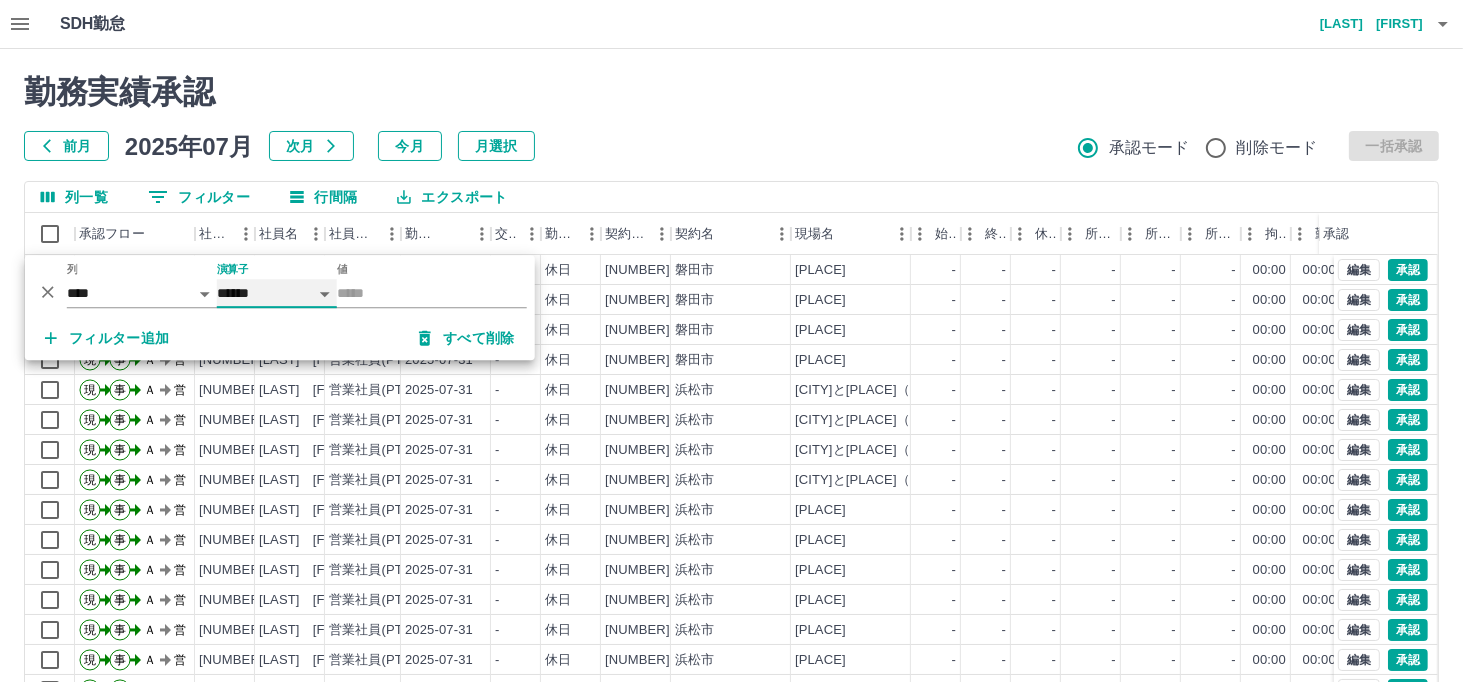 click on "****** *******" at bounding box center (277, 293) 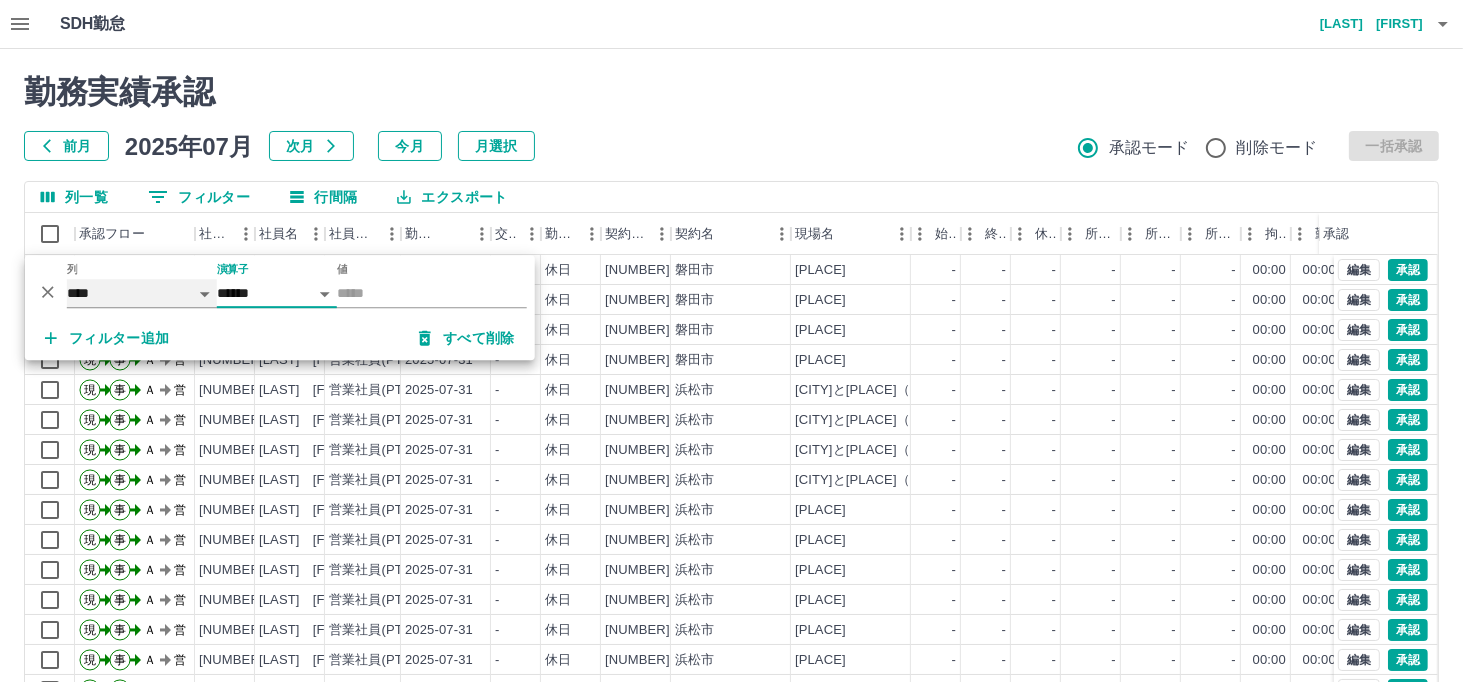 click on "**** *** **** *** *** **** ***** *** *** ** ** ** **** **** **** ** ** *** **** *****" at bounding box center [142, 293] 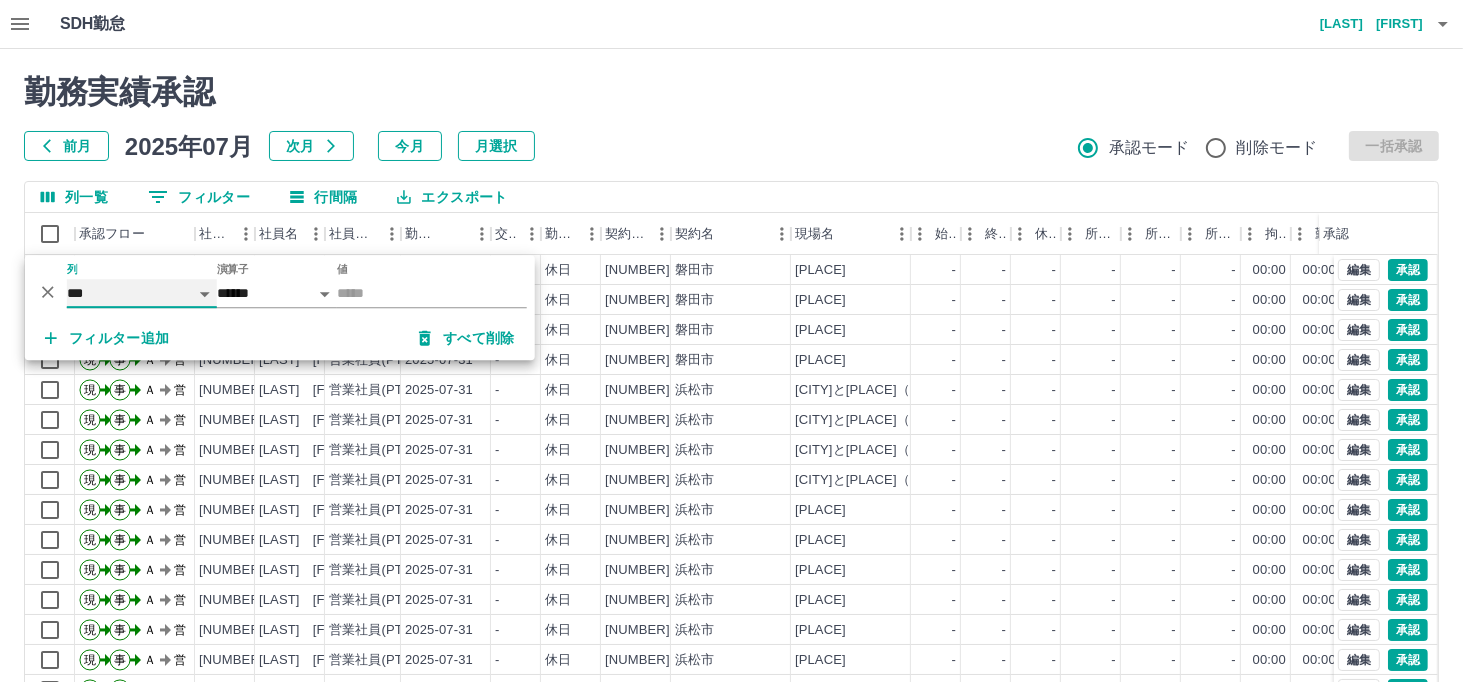 click on "**** *** **** *** *** **** ***** *** *** ** ** ** **** **** **** ** ** *** **** *****" at bounding box center [142, 293] 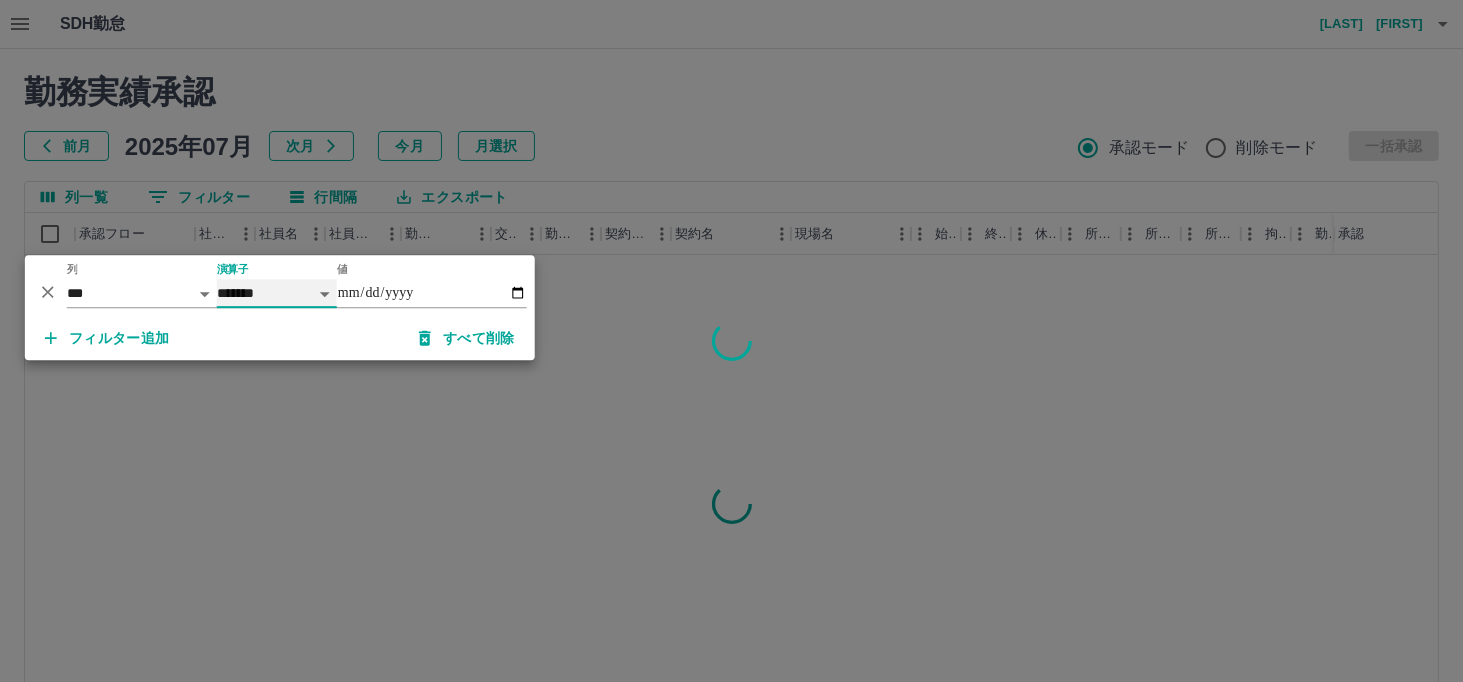 click on "******* ********* ** **" at bounding box center [277, 293] 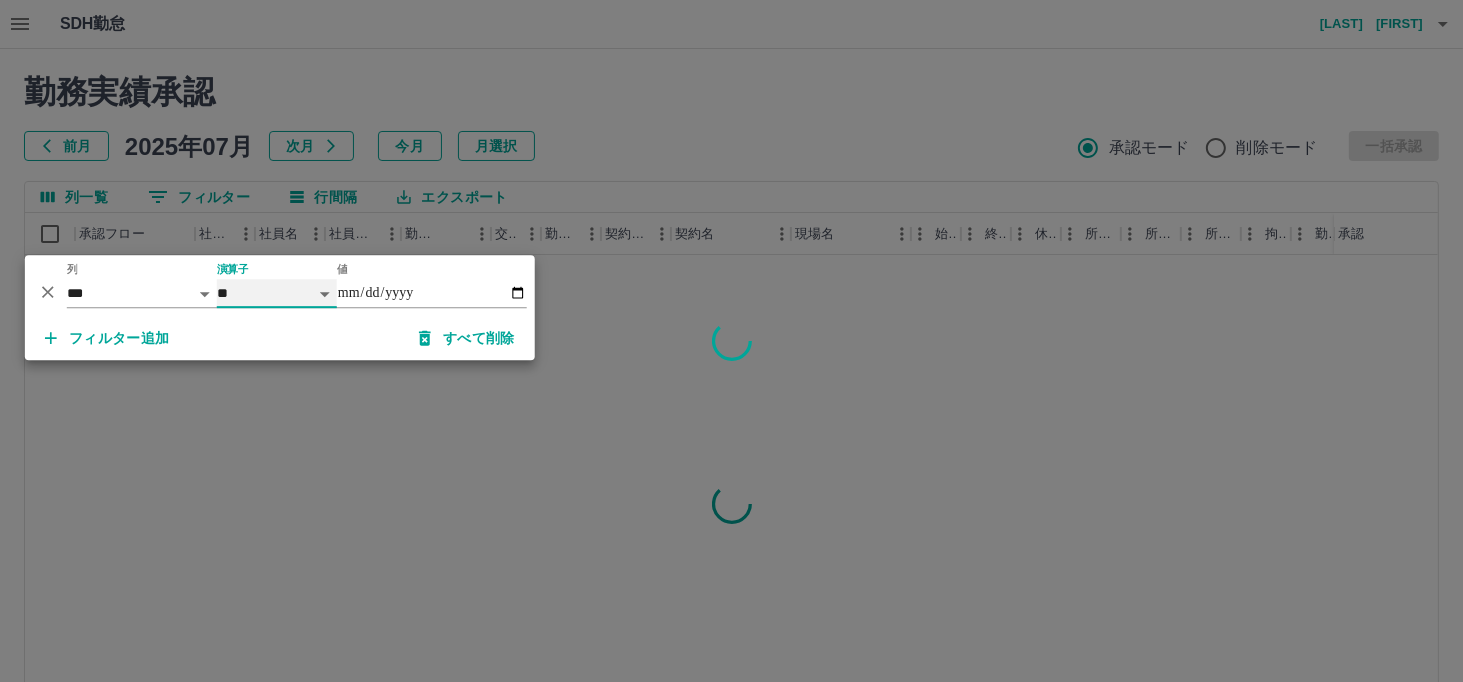 click on "******* ********* ** **" at bounding box center [277, 293] 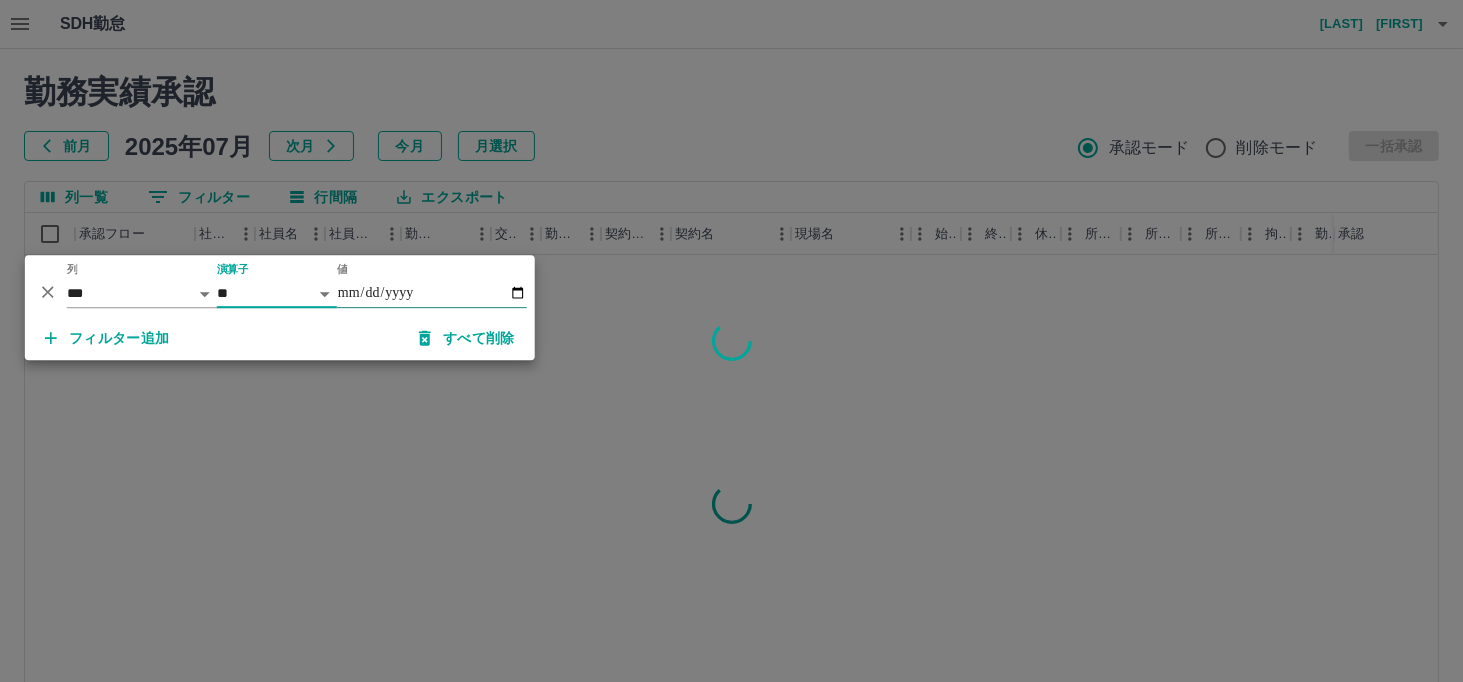 click on "値" at bounding box center (432, 293) 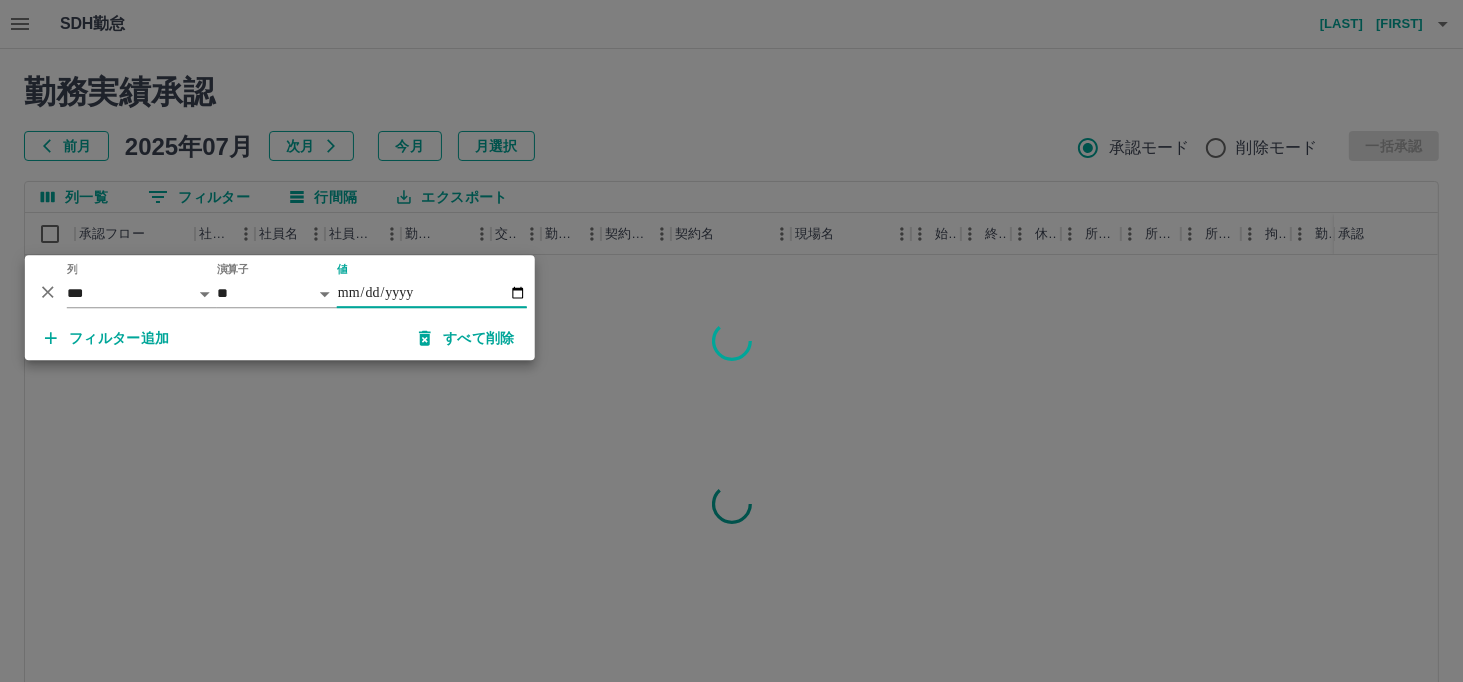 type on "**********" 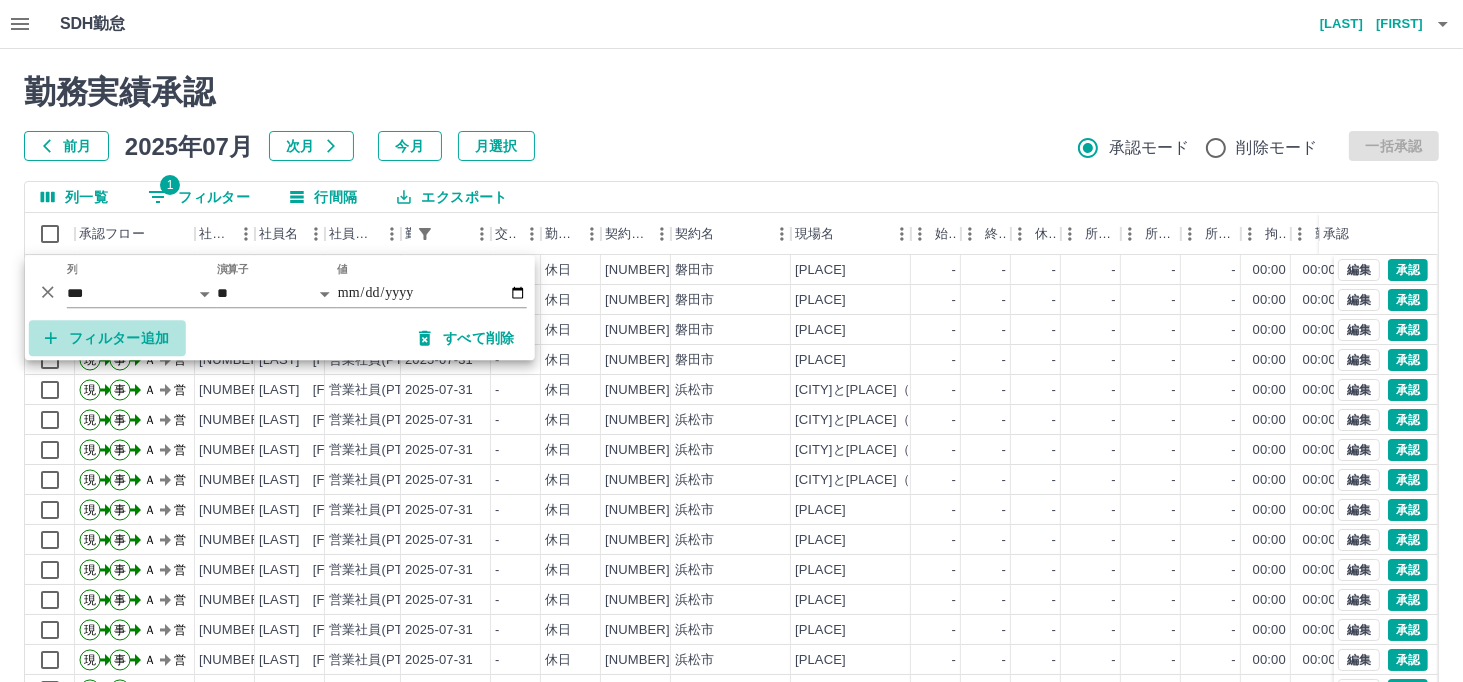 click on "フィルター追加" at bounding box center (107, 338) 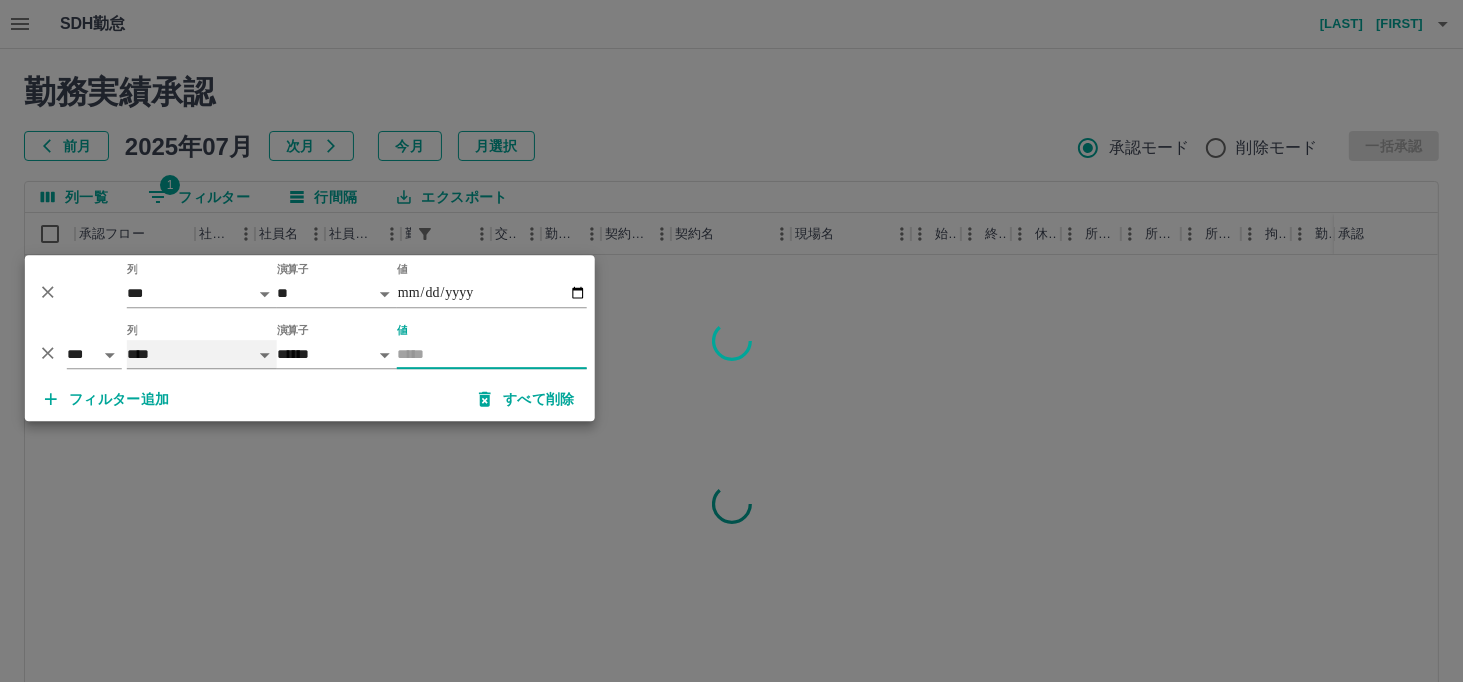 click on "**** *** **** *** *** **** ***** *** *** ** ** ** **** **** **** ** ** *** **** *****" at bounding box center [202, 354] 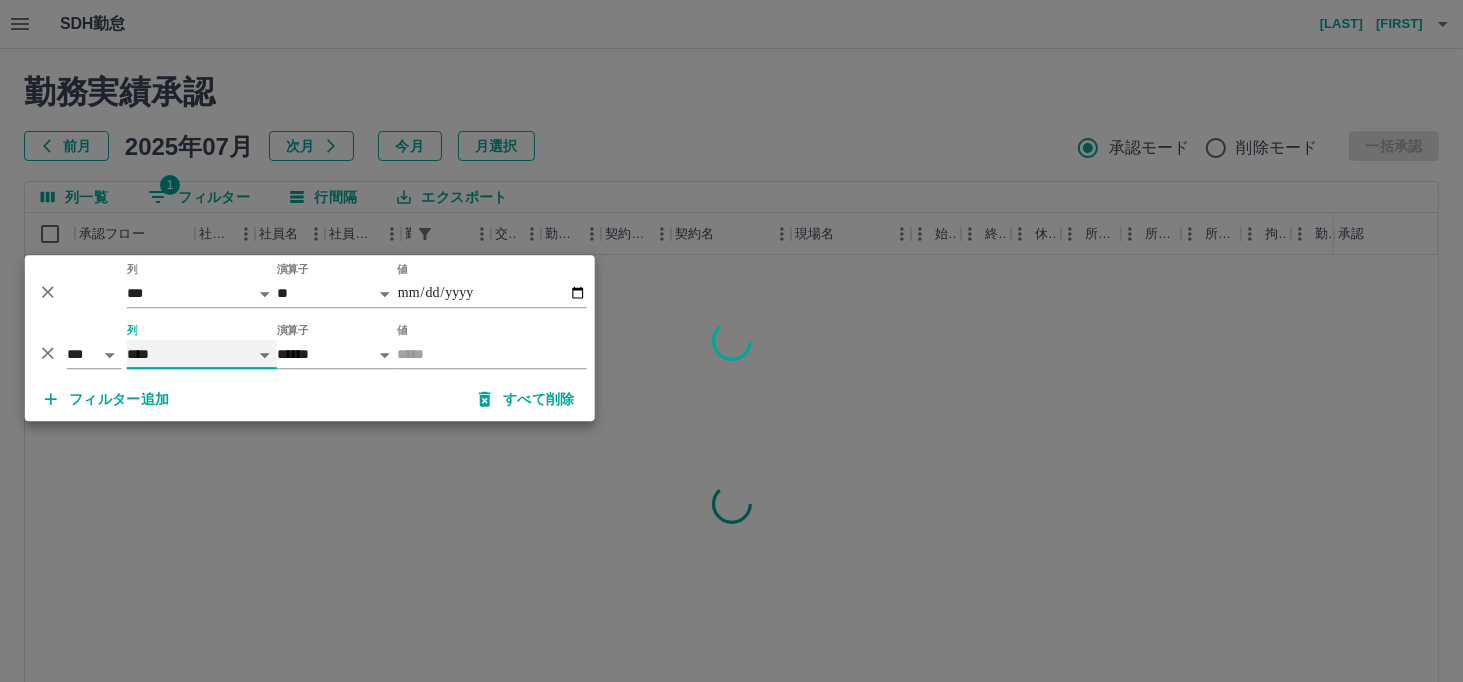 click on "**** *** **** *** *** **** ***** *** *** ** ** ** **** **** **** ** ** *** **** *****" at bounding box center (202, 354) 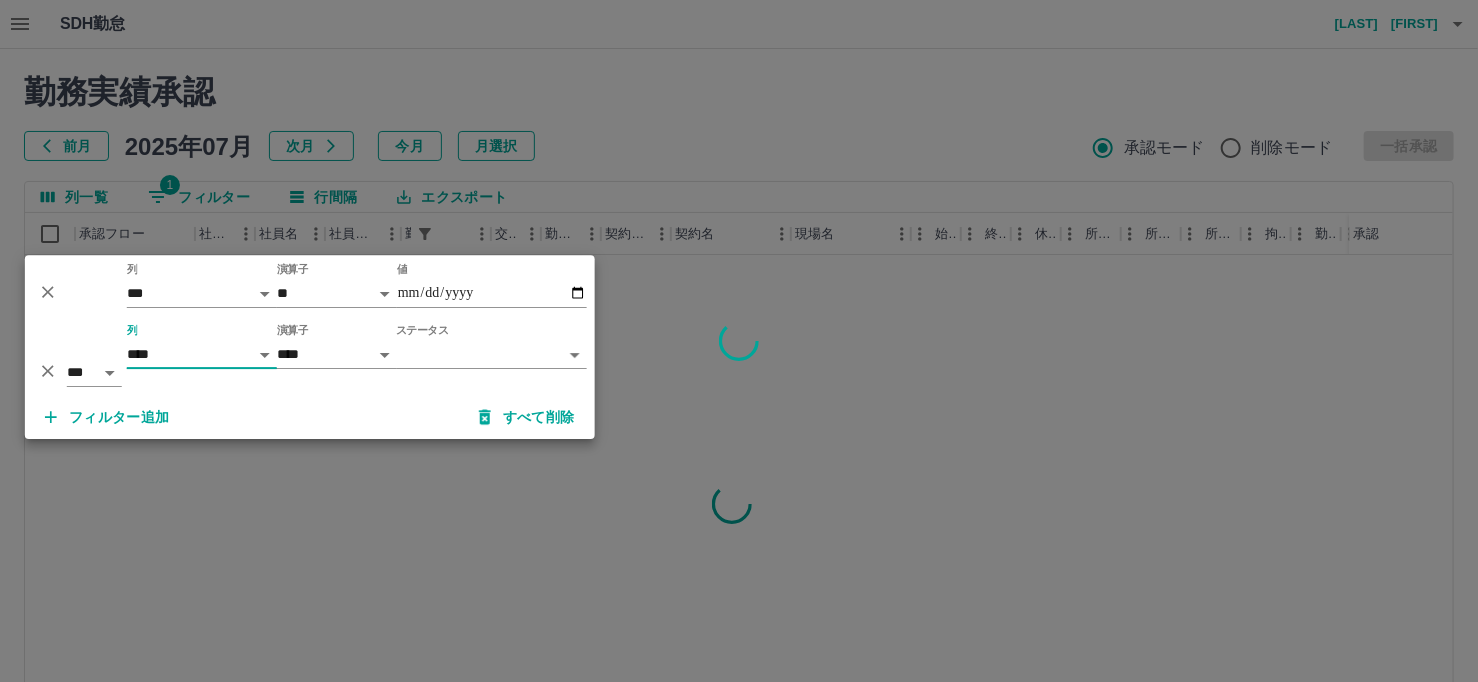 click on "**********" at bounding box center [739, 422] 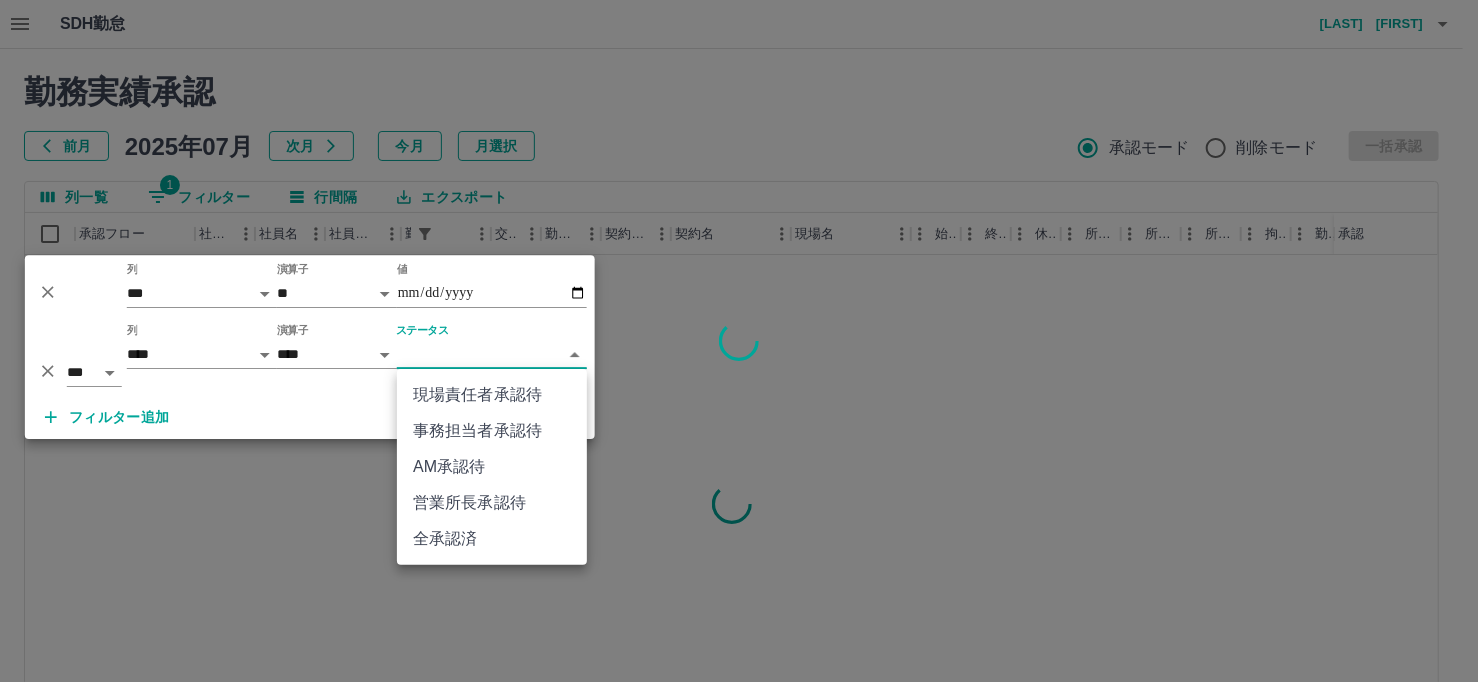 click on "AM承認待" at bounding box center [492, 467] 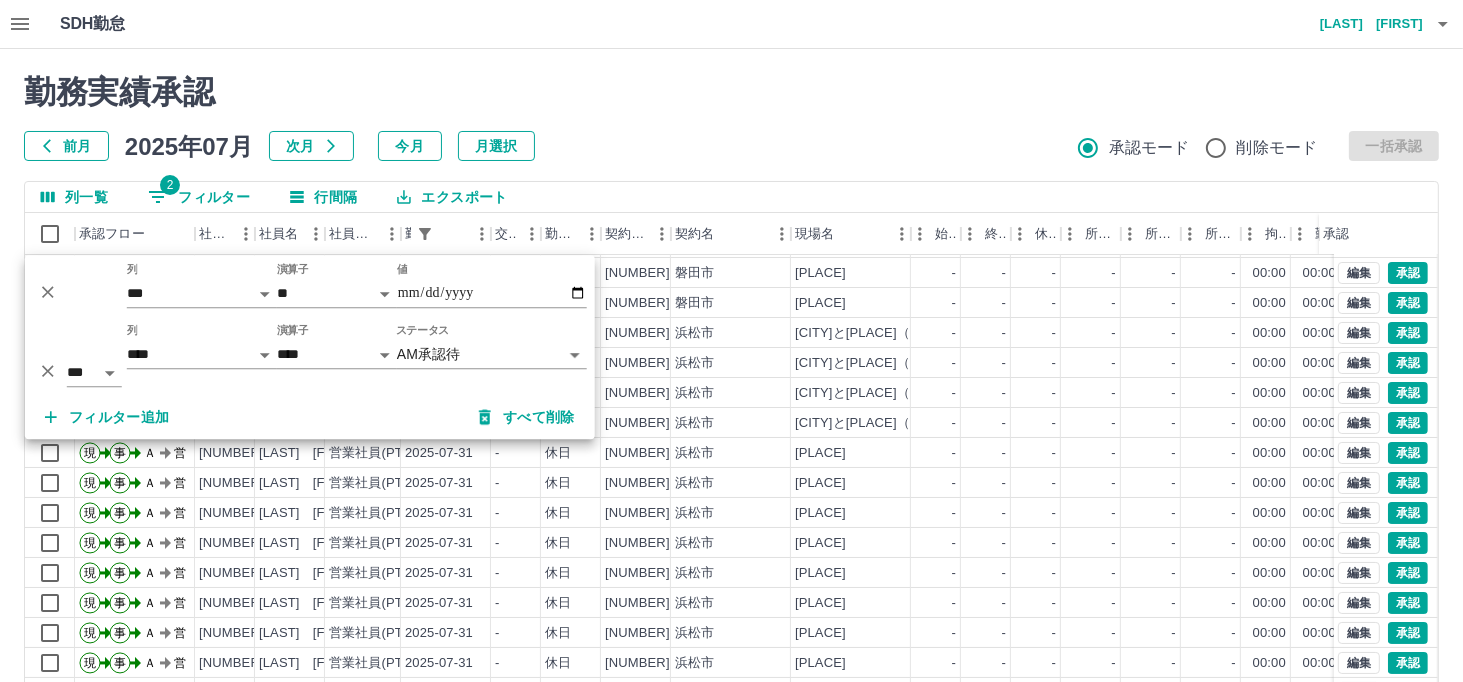scroll, scrollTop: 101, scrollLeft: 0, axis: vertical 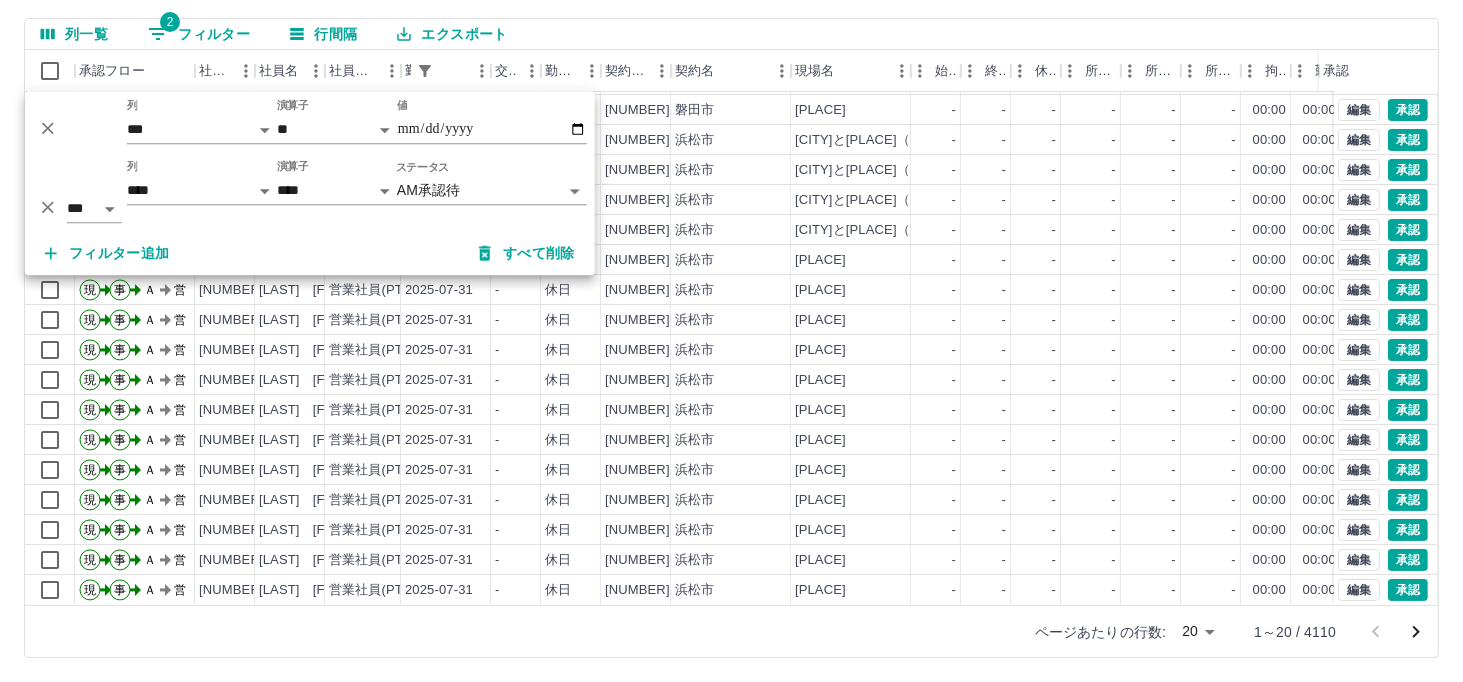 click on "SDH勤怠 [LAST]　[FIRST] 勤務実績承認 前月 2025年07月 次月 今月 月選択 承認モード 削除モード 一括承認 列一覧 2 フィルター 行間隔 エクスポート 承認フロー 社員番号 社員名 社員区分 勤務日 交通費 勤務区分 契約コード 契約名 現場名 始業 終業 休憩 所定開始 所定終業 所定休憩 拘束 勤務 遅刻等 コメント ステータス 承認 現 事 Ａ 営 0102778 [LAST]　[FIRST] 営業社員(PT契約) 2025-07-31  -  休日 43707011 [CITY] [PLACE] - - - - - - 00:00 00:00 00:00 AM承認待 現 事 Ａ 営 0102047 [LAST]　[FIRST] 営業社員(PT契約) 2025-07-31  -  休日 43707011 [CITY] [PLACE] - - - - - - 00:00 00:00 00:00 AM承認待 現 事 Ａ 営 0102798 [LAST]　[FIRST] 営業社員(PT契約) 2025-07-31  -  休日 43707010 [CITY] [PLACE] - - - - - - 00:00 00:00 00:00 AM承認待 現 事 Ａ 営 0068958 [LAST]　[FIRST] 2025-07-31  -  - -" at bounding box center (731, 259) 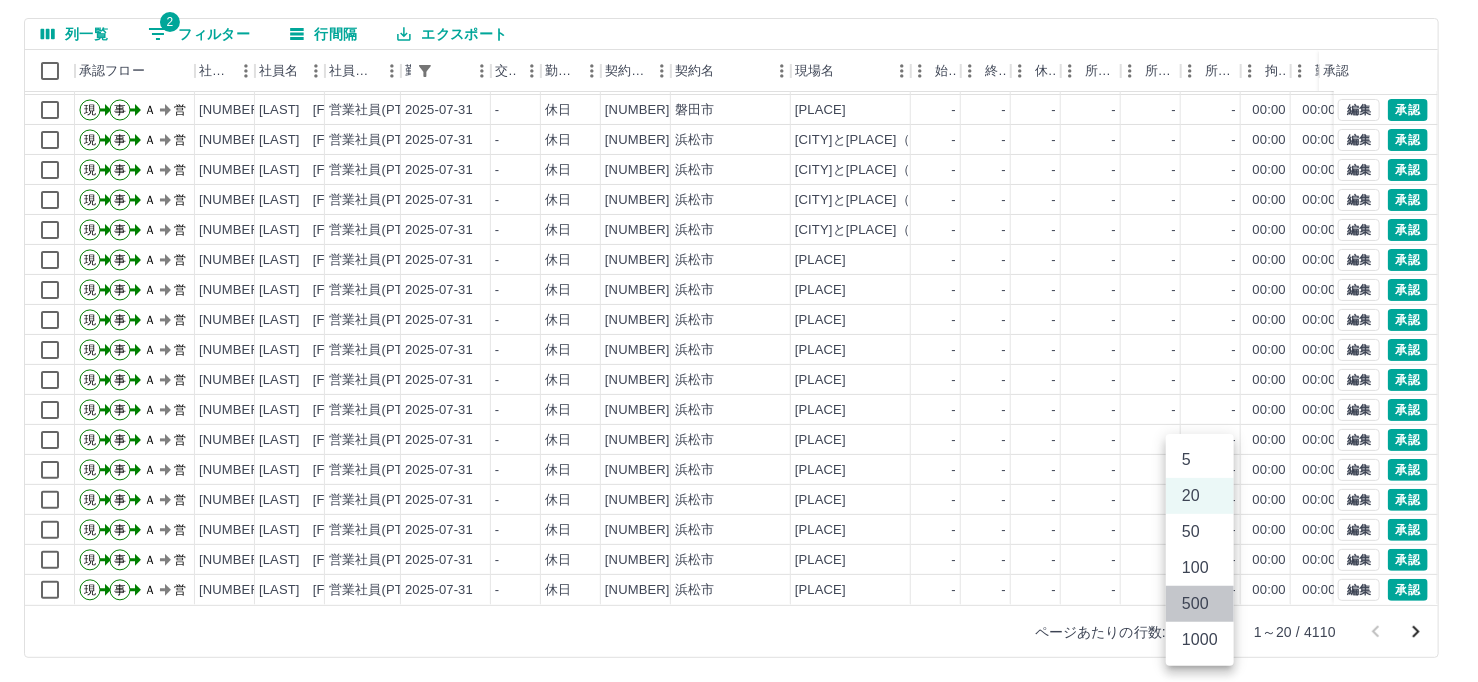 click on "500" at bounding box center [1200, 604] 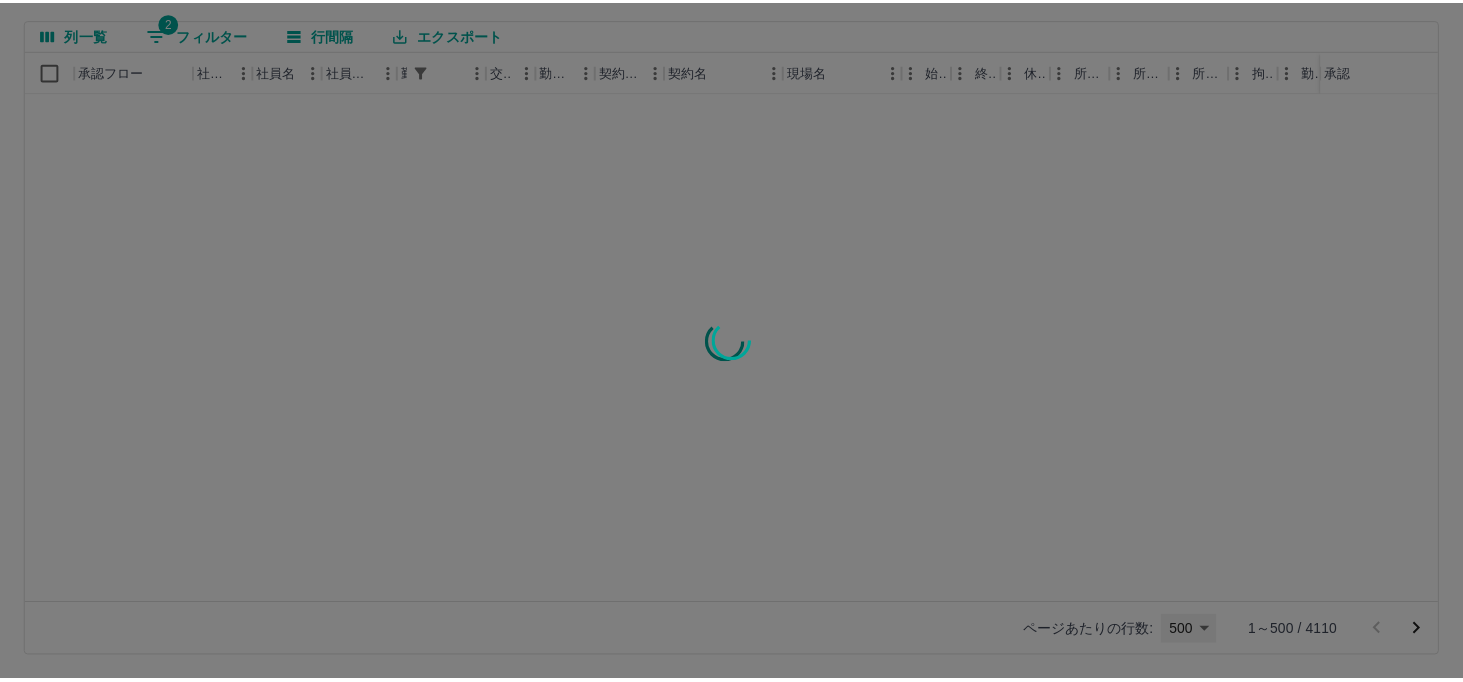 scroll, scrollTop: 0, scrollLeft: 0, axis: both 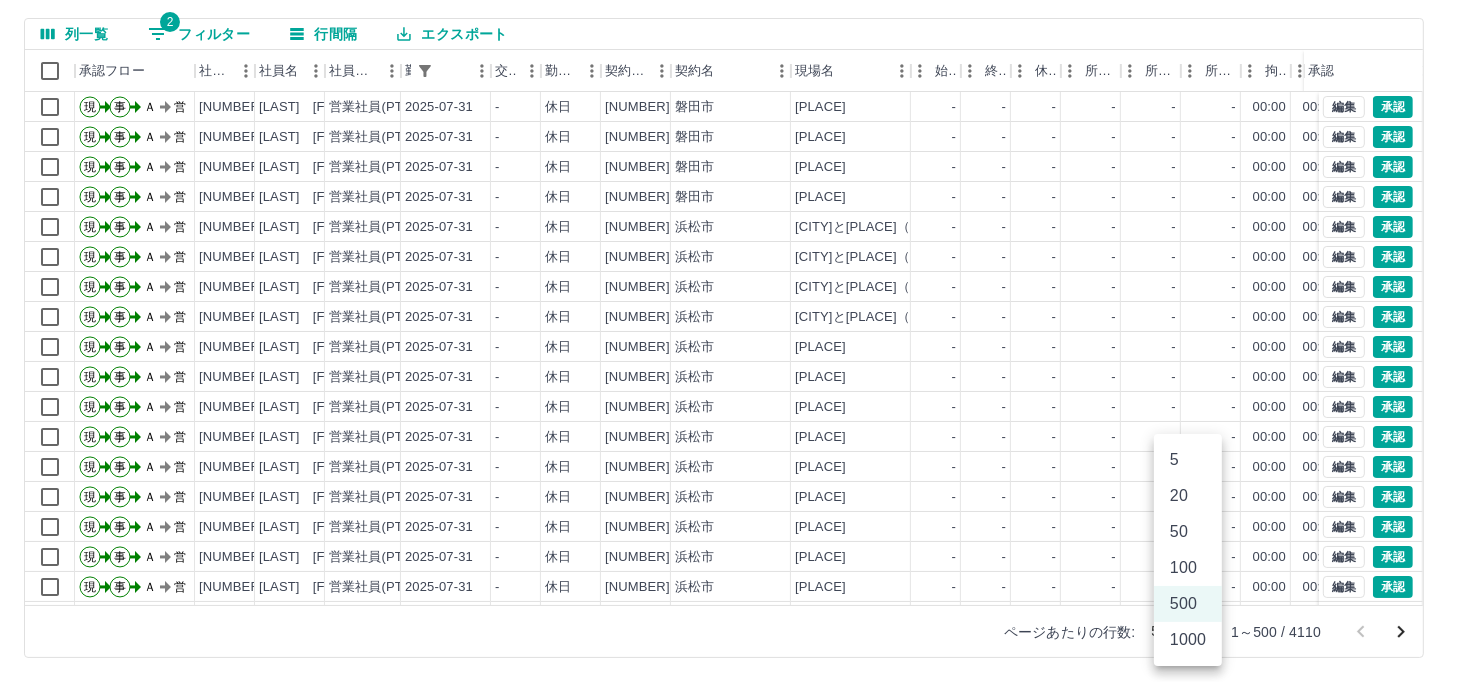 click on "SDH勤怠 [LAST]　[FIRST] 勤務実績承認 前月 2025年07月 次月 今月 月選択 承認モード 削除モード 一括承認 列一覧 2 フィルター 行間隔 エクスポート 承認フロー 社員番号 社員名 社員区分 勤務日 交通費 勤務区分 契約コード 契約名 現場名 始業 終業 休憩 所定開始 所定終業 所定休憩 拘束 勤務 遅刻等 コメント ステータス 承認 現 事 Ａ 営 0102049 [LAST]　[FIRST] 営業社員(PT契約) 2025-07-31  -  休日 43707012 [CITY] [PLACE] - - - - - - 00:00 00:00 00:00 AM承認待 現 事 Ａ 営 0102778 [LAST]　[FIRST] 営業社員(PT契約) 2025-07-31  -  休日 43707011 [CITY] [PLACE] - - - - - - 00:00 00:00 00:00 AM承認待 現 事 Ａ 営 0102047 [LAST]　[FIRST] 営業社員(PT契約) 2025-07-31  -  休日 43707011 [CITY] [PLACE] - - - - - - 00:00 00:00 00:00 AM承認待 現 事 Ａ 営 0102798 [LAST]　[FIRST] 営業社員(PT契約)" at bounding box center [731, 259] 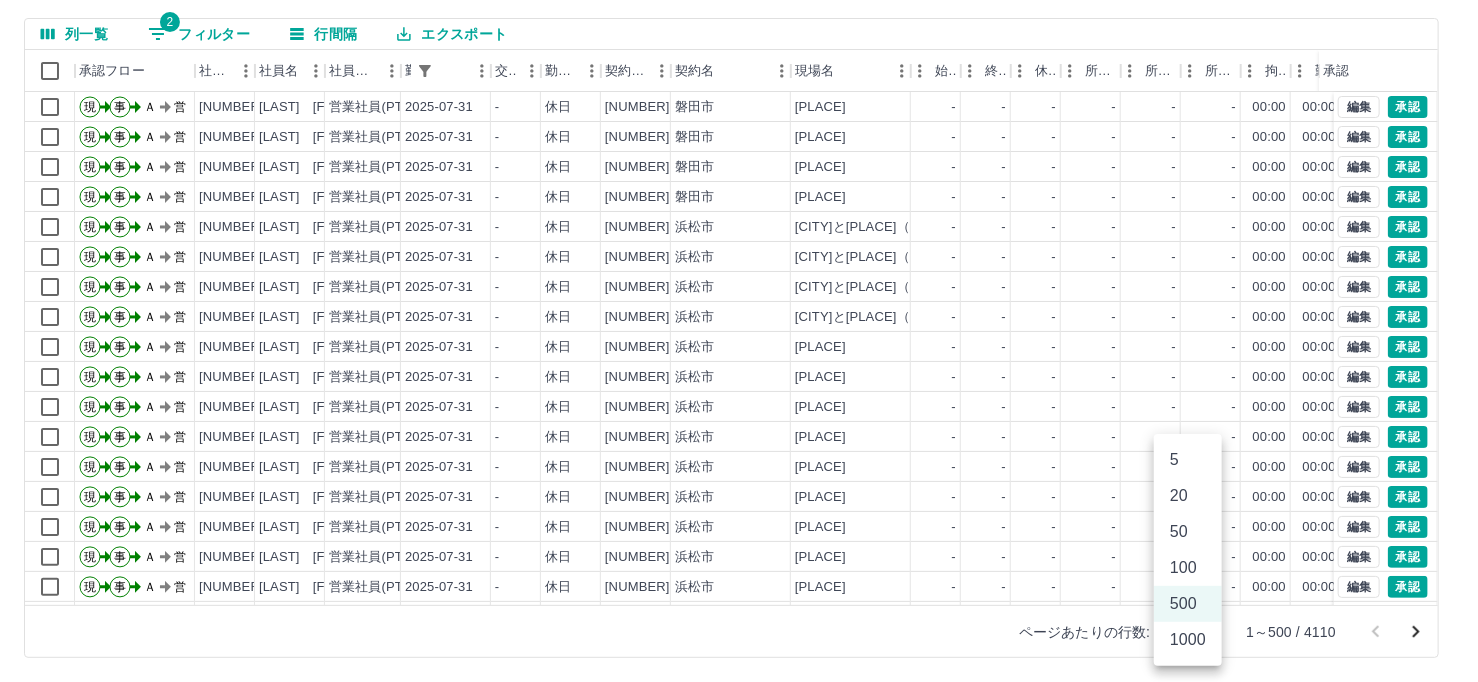 click on "1000" at bounding box center [1188, 640] 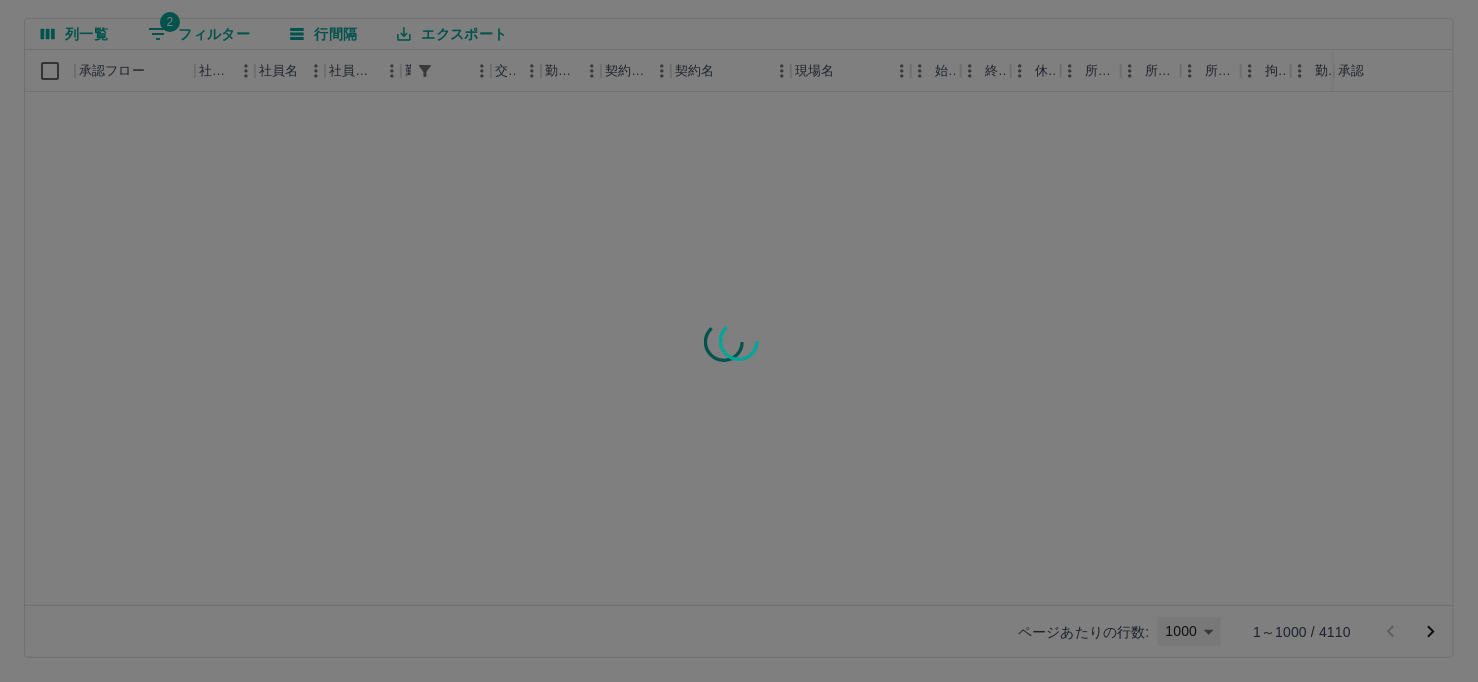 type on "****" 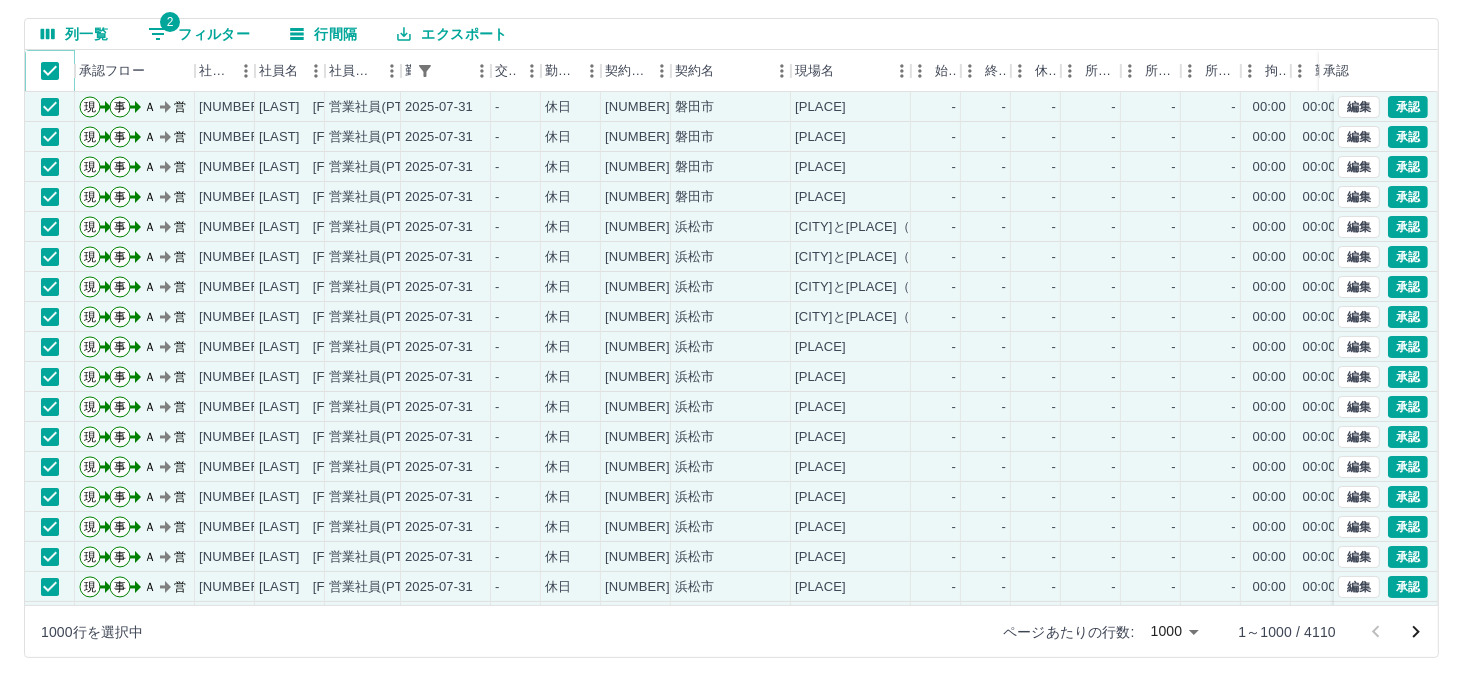 scroll, scrollTop: 0, scrollLeft: 0, axis: both 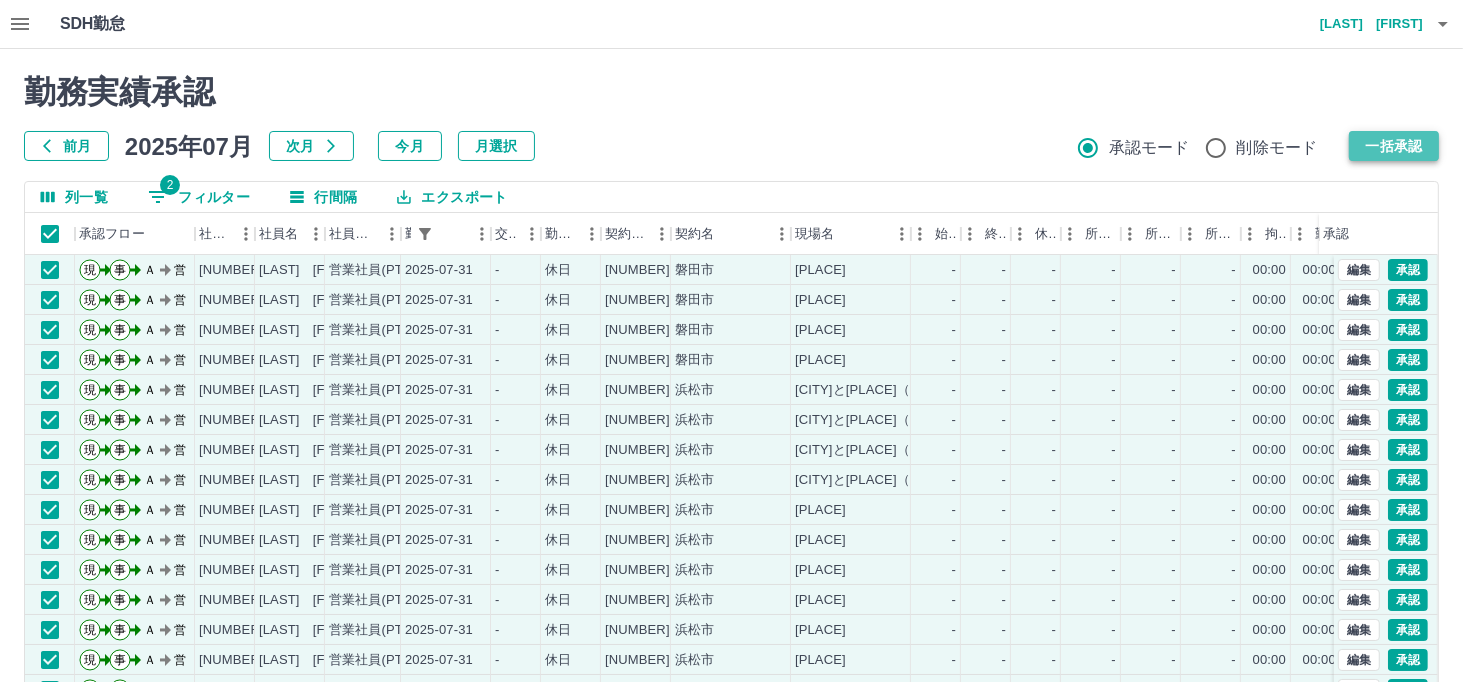 click on "一括承認" at bounding box center (1394, 146) 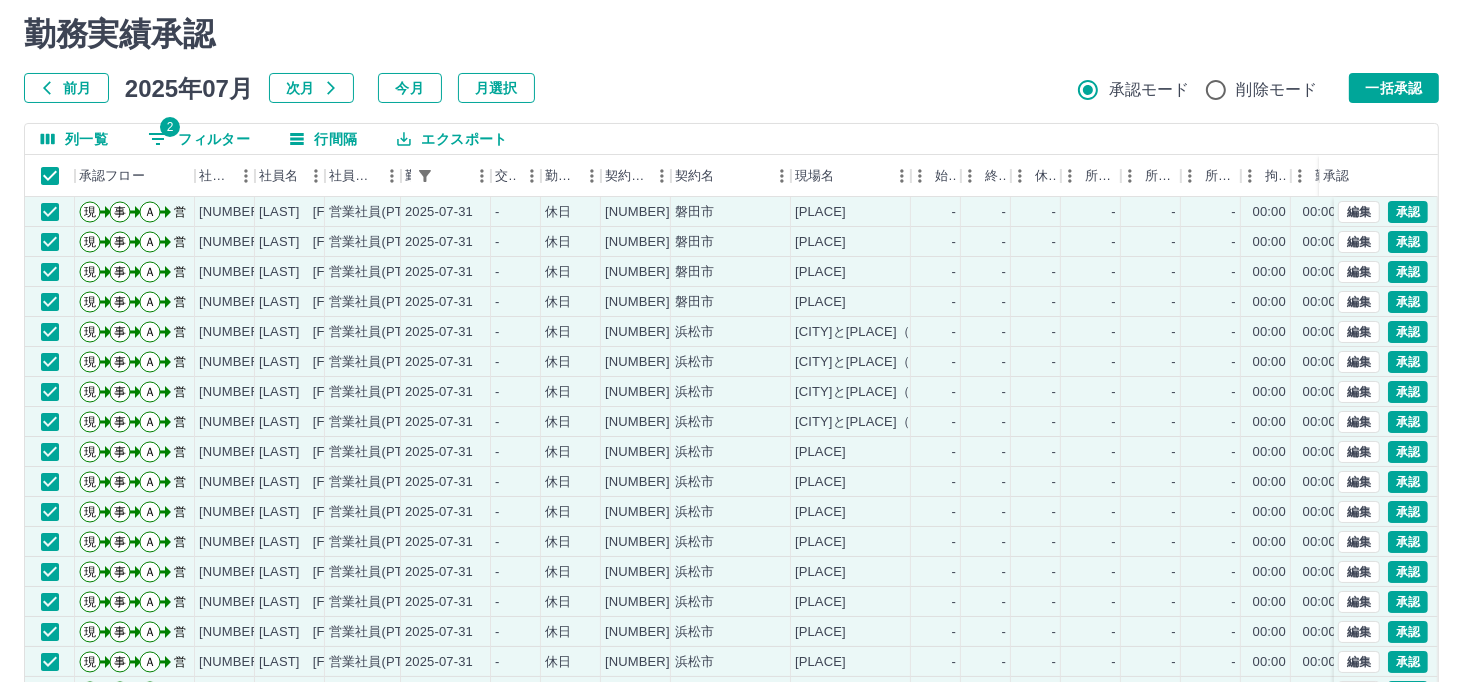 scroll, scrollTop: 0, scrollLeft: 0, axis: both 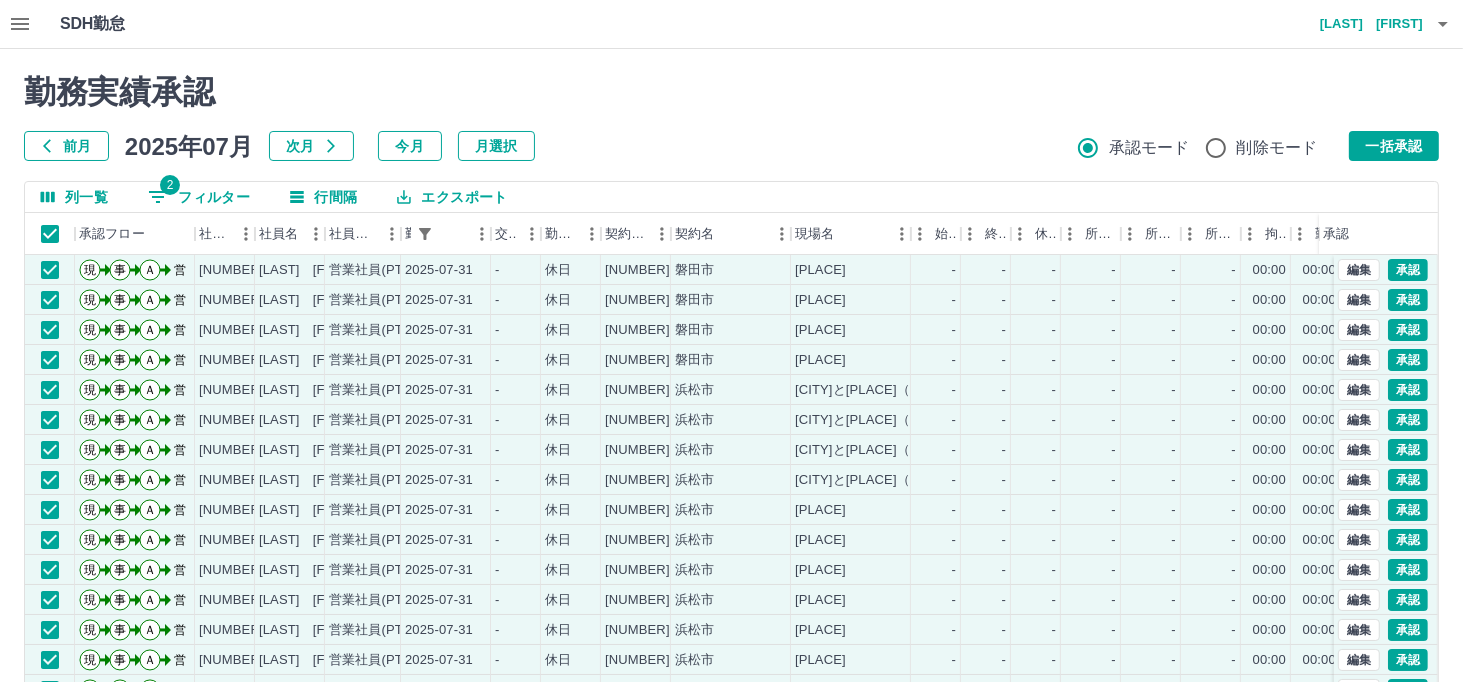 click on "勤務実績承認 前月 2025年07月 次月 今月 月選択 承認モード 削除モード 一括承認" at bounding box center (731, 117) 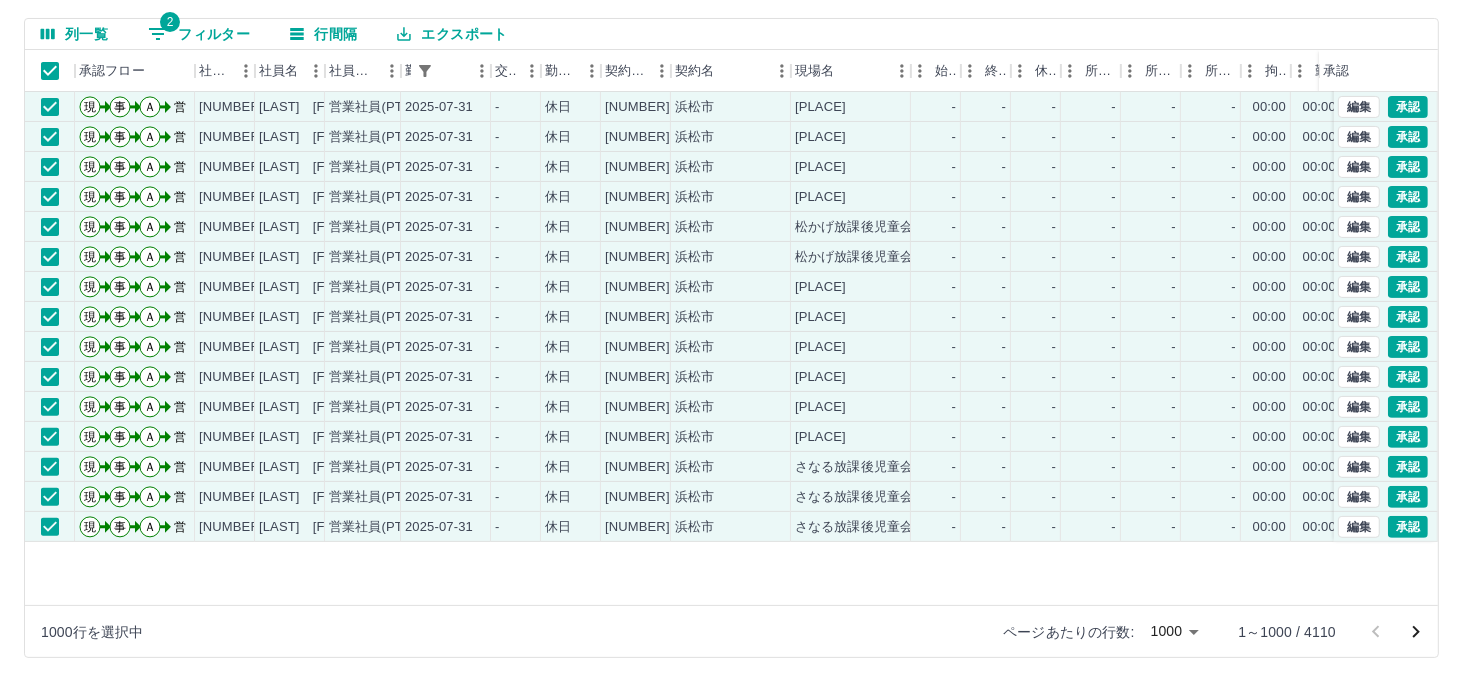 scroll, scrollTop: 0, scrollLeft: 0, axis: both 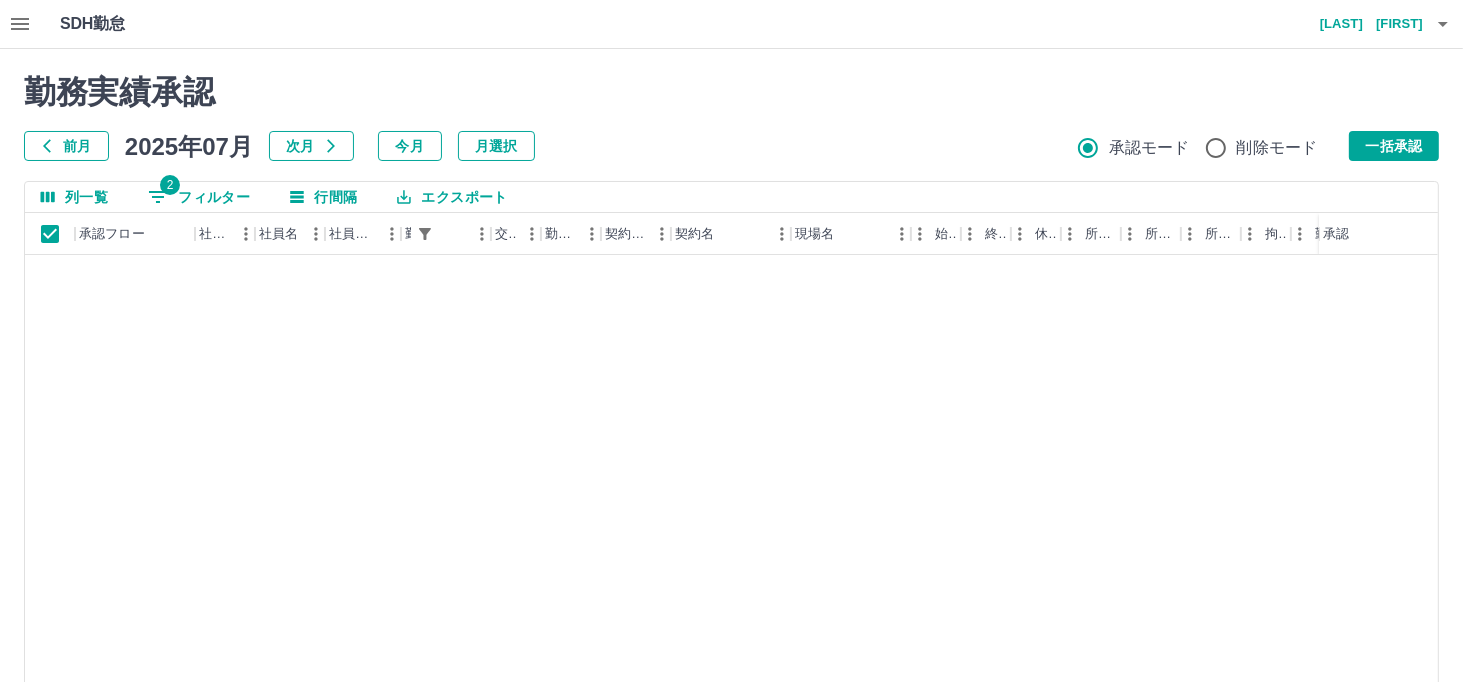 click at bounding box center (731, 341) 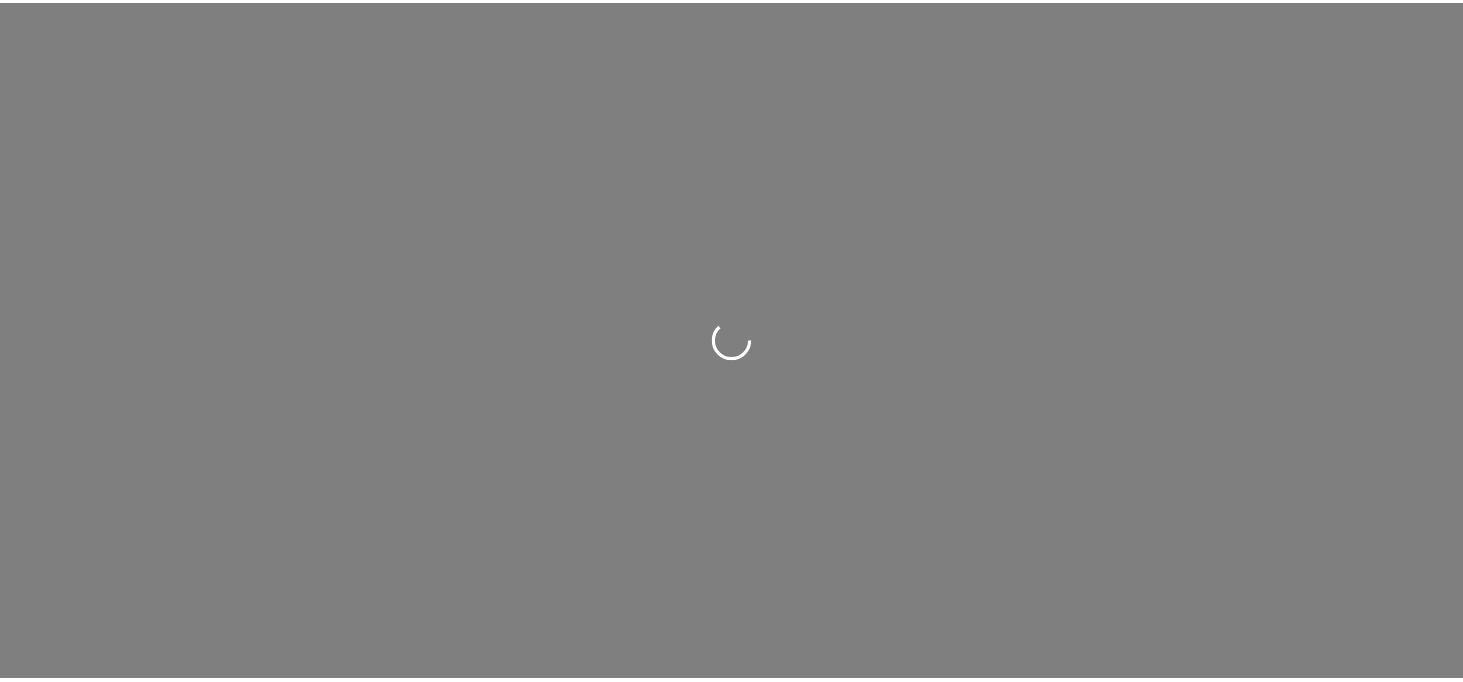scroll, scrollTop: 0, scrollLeft: 0, axis: both 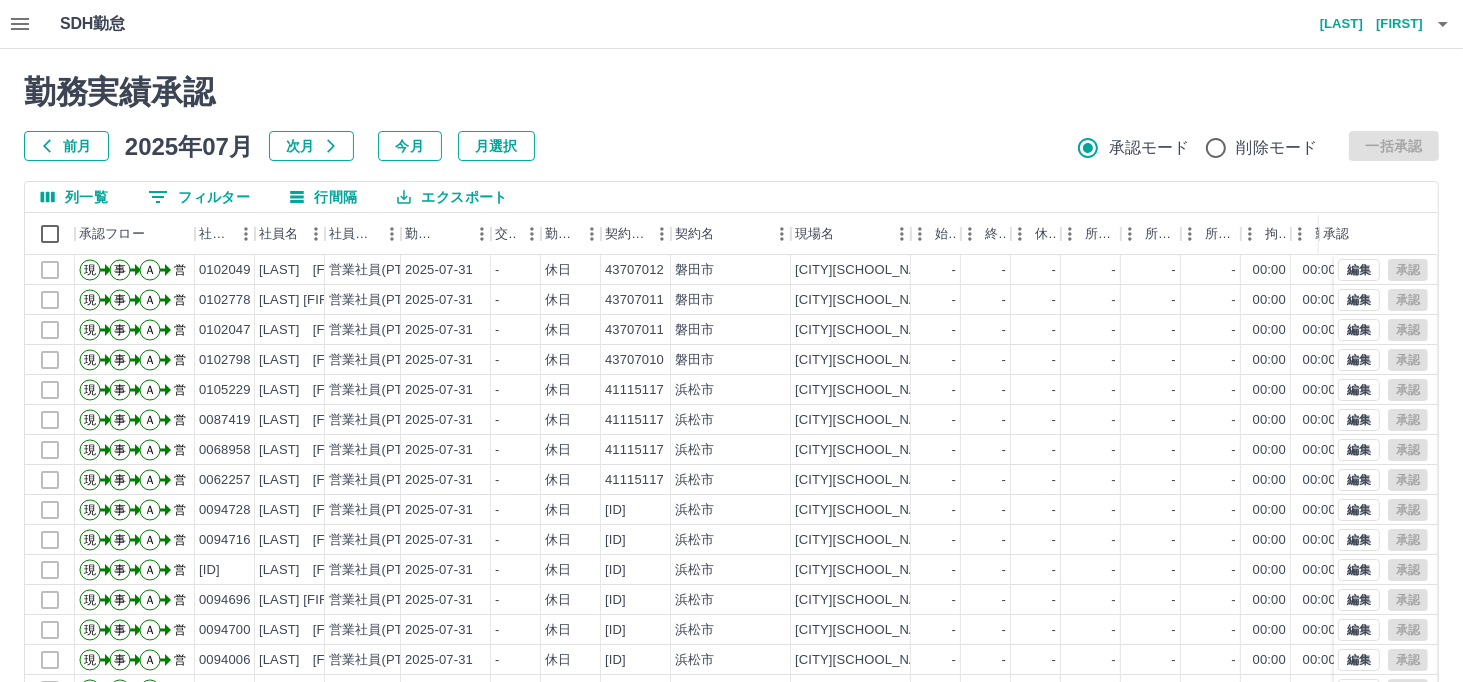 click on "0 フィルター" at bounding box center [199, 197] 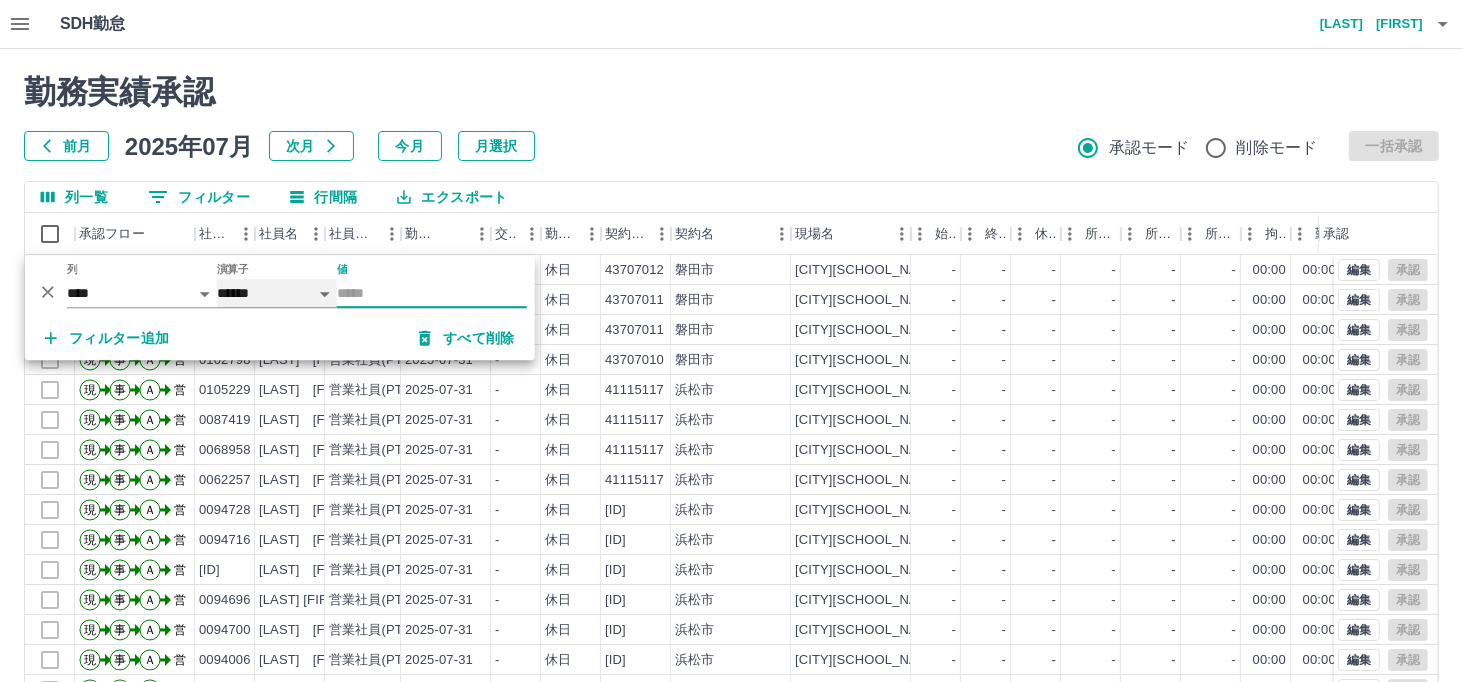 click on "****** *******" at bounding box center [277, 293] 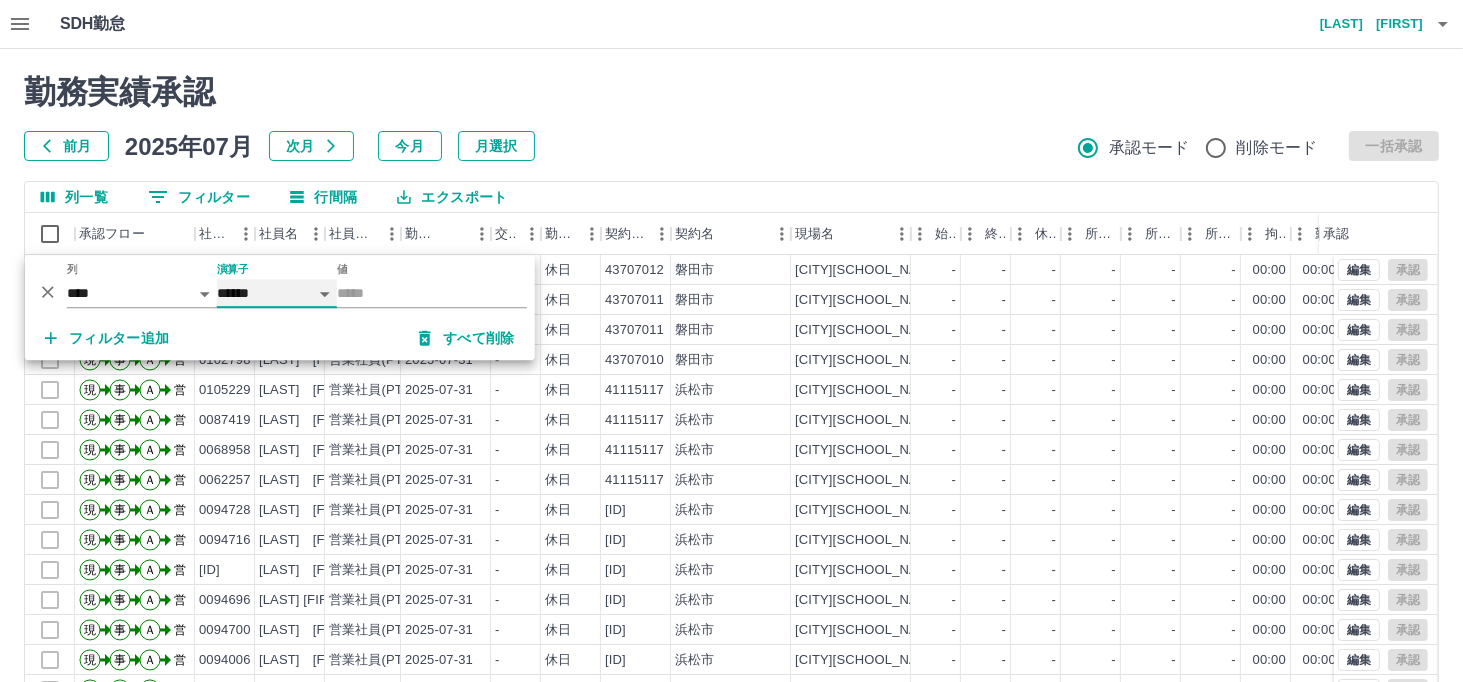 click on "****** *******" at bounding box center [277, 293] 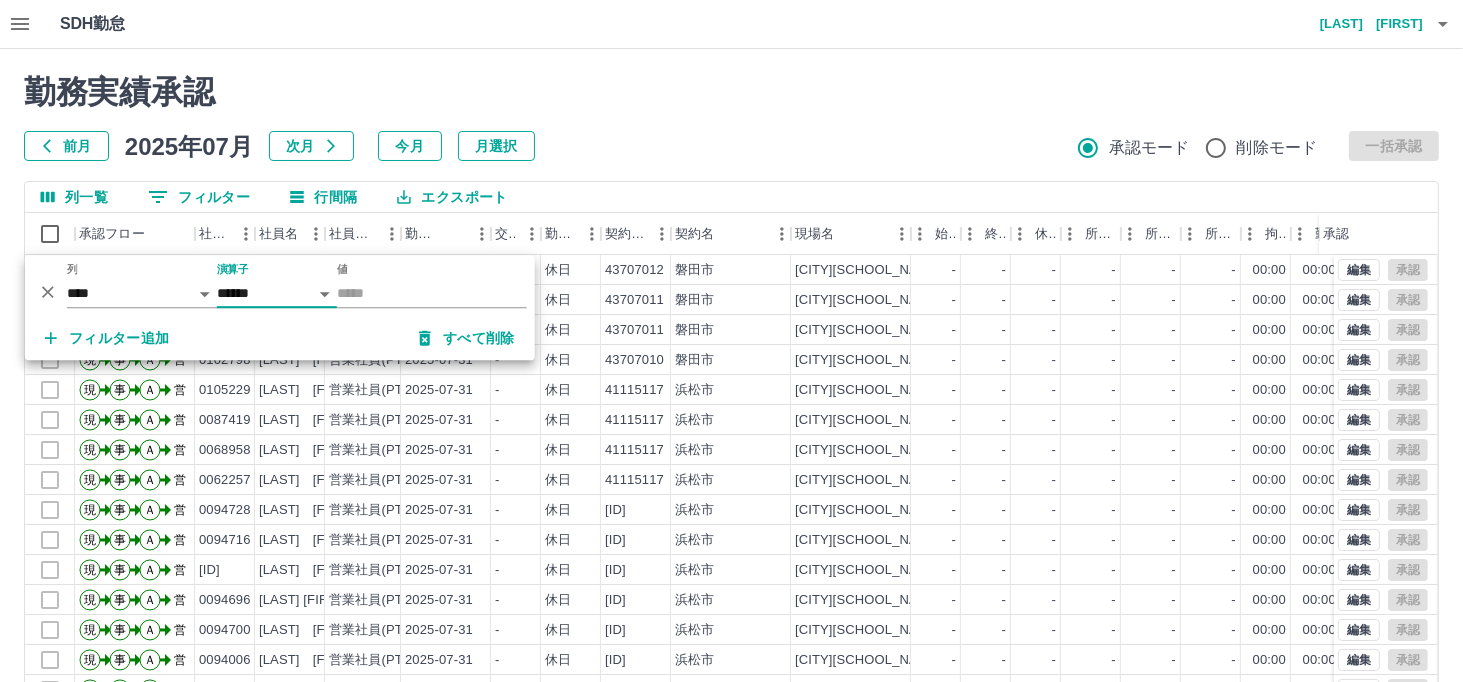 click on "フィルター追加" at bounding box center (107, 338) 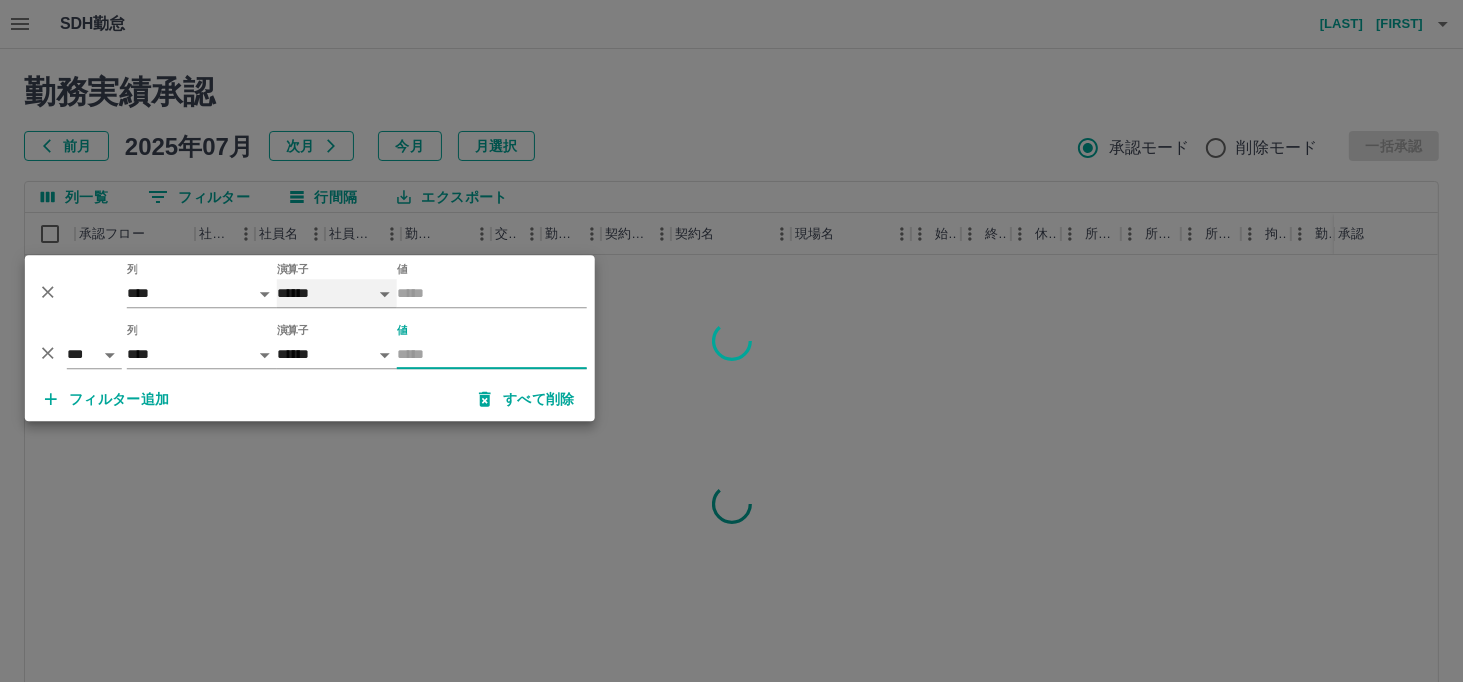 click on "****** *******" at bounding box center [337, 293] 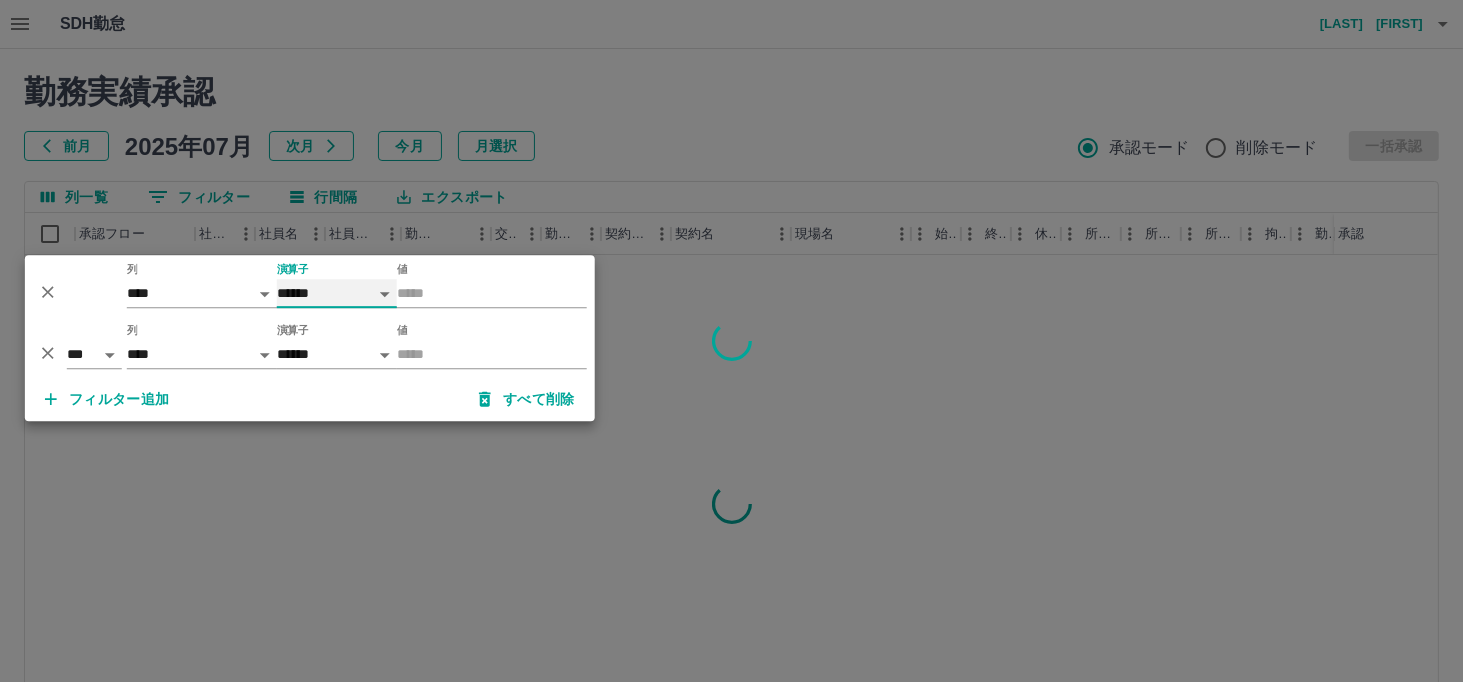 click on "****** *******" at bounding box center [337, 293] 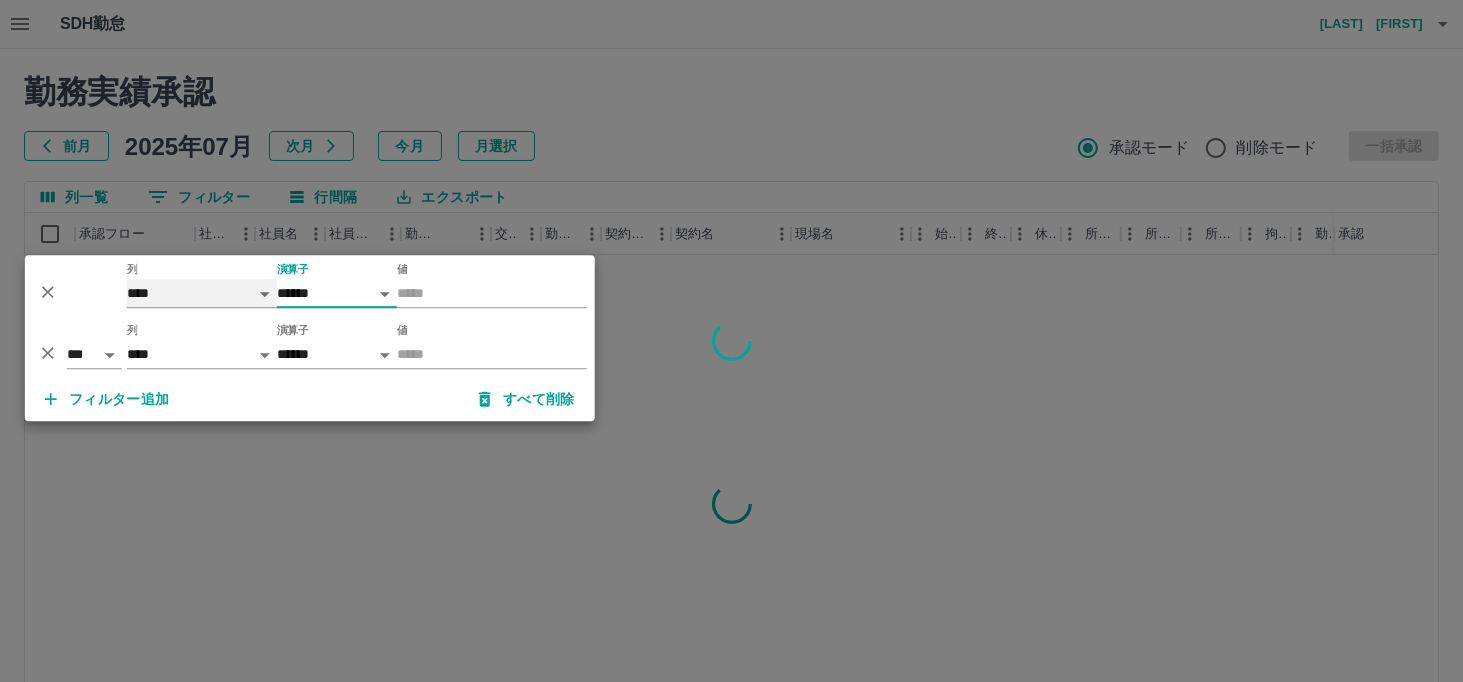click on "**** *** **** *** *** **** ***** *** *** ** ** ** **** **** **** ** ** *** **** *****" at bounding box center (202, 293) 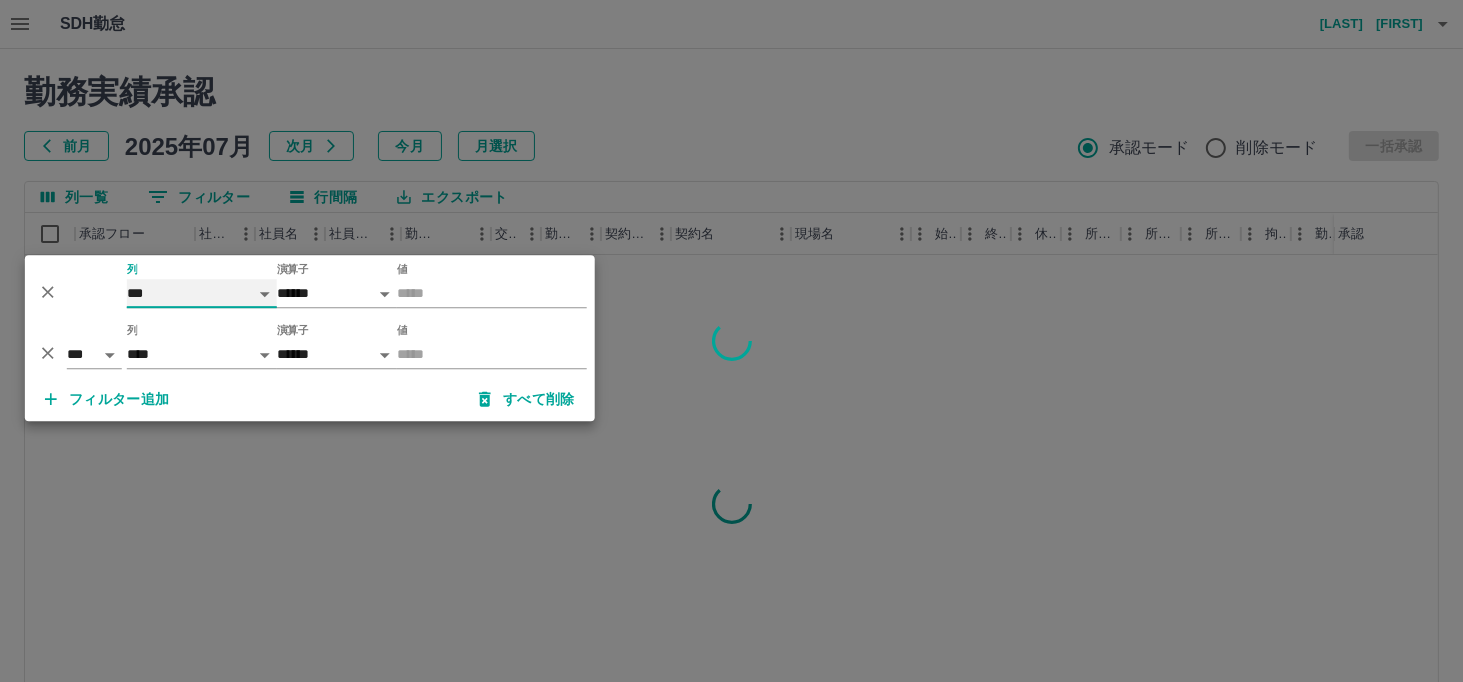 click on "**** *** **** *** *** **** ***** *** *** ** ** ** **** **** **** ** ** *** **** *****" at bounding box center (202, 293) 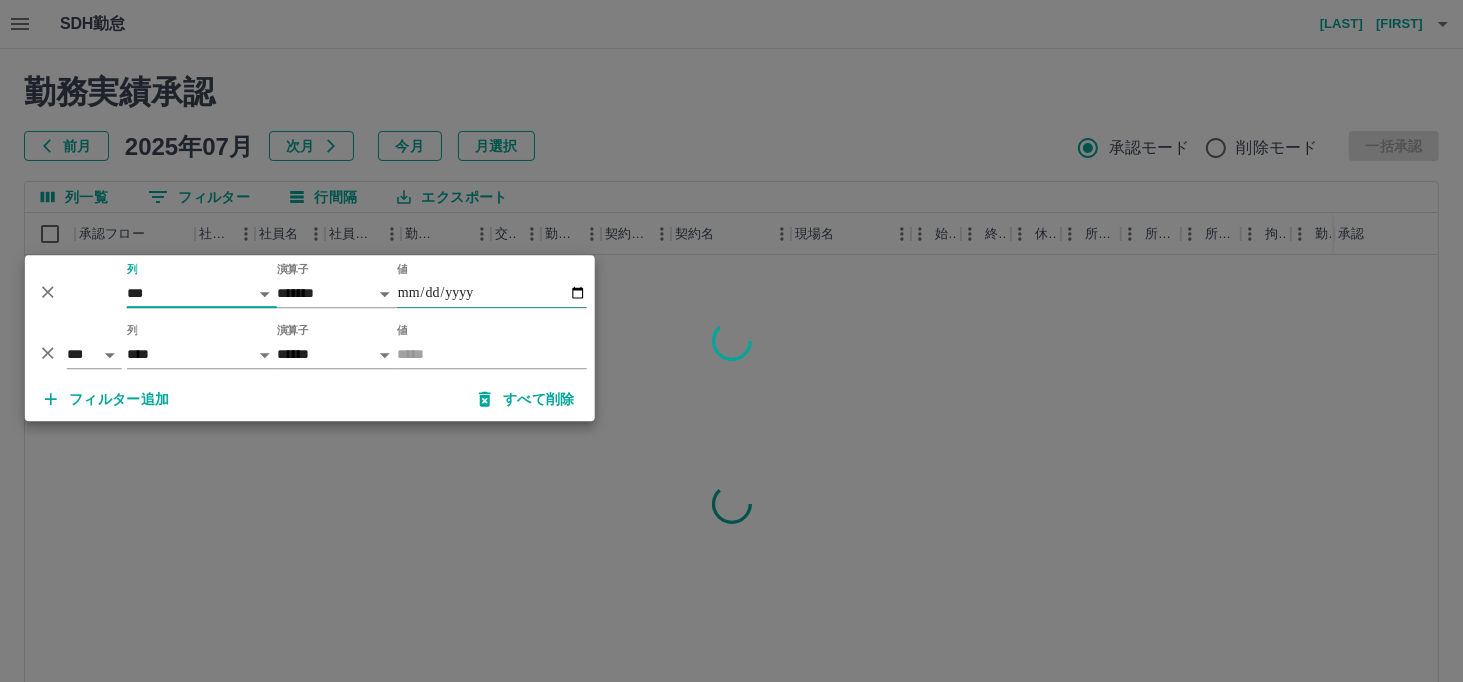 click on "値" at bounding box center [492, 293] 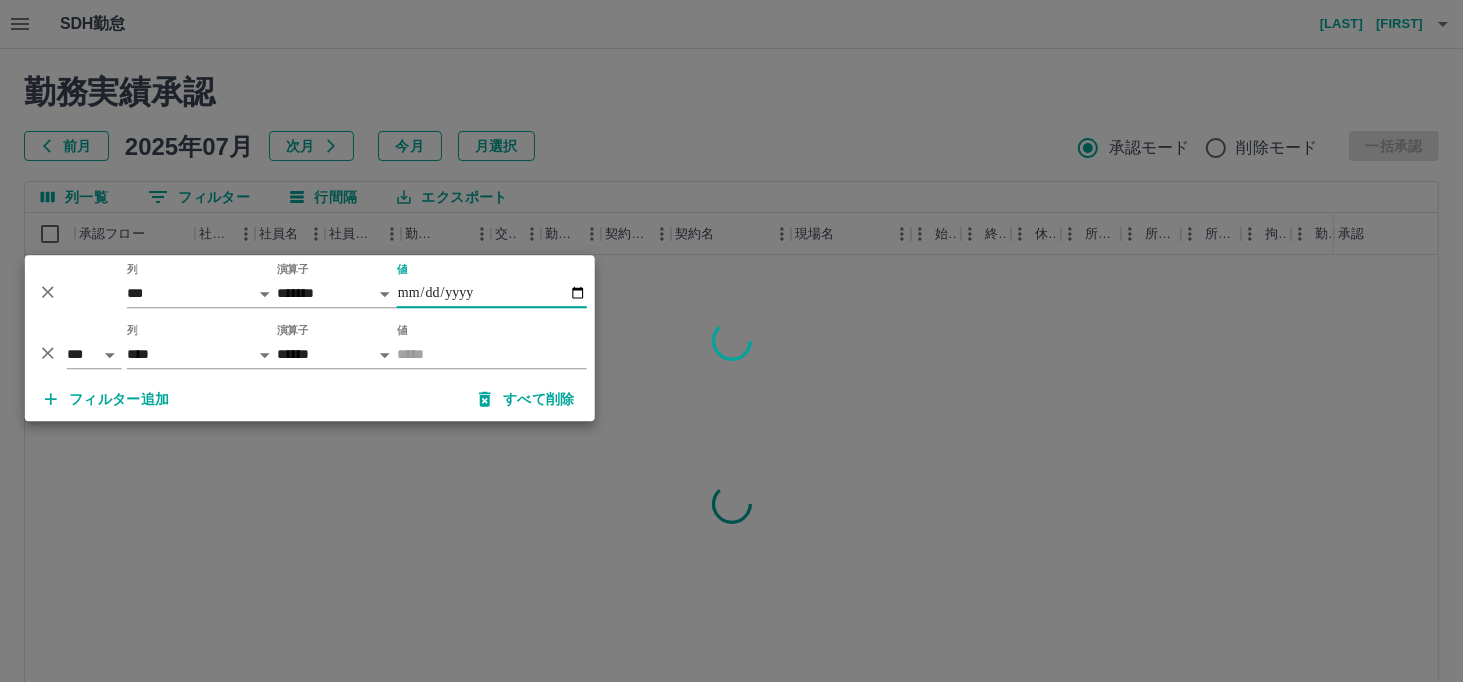 type on "**********" 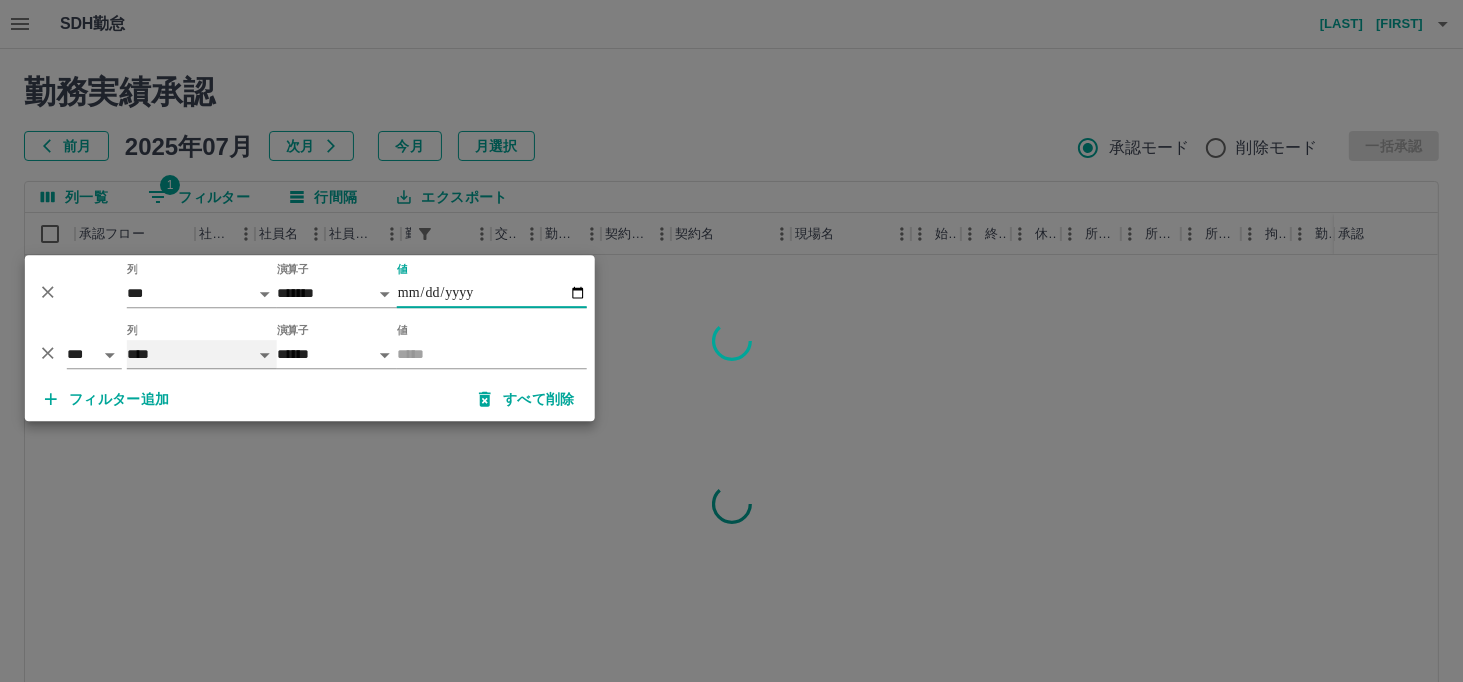 click on "**** *** **** *** *** **** ***** *** *** ** ** ** **** **** **** ** ** *** **** *****" at bounding box center (202, 354) 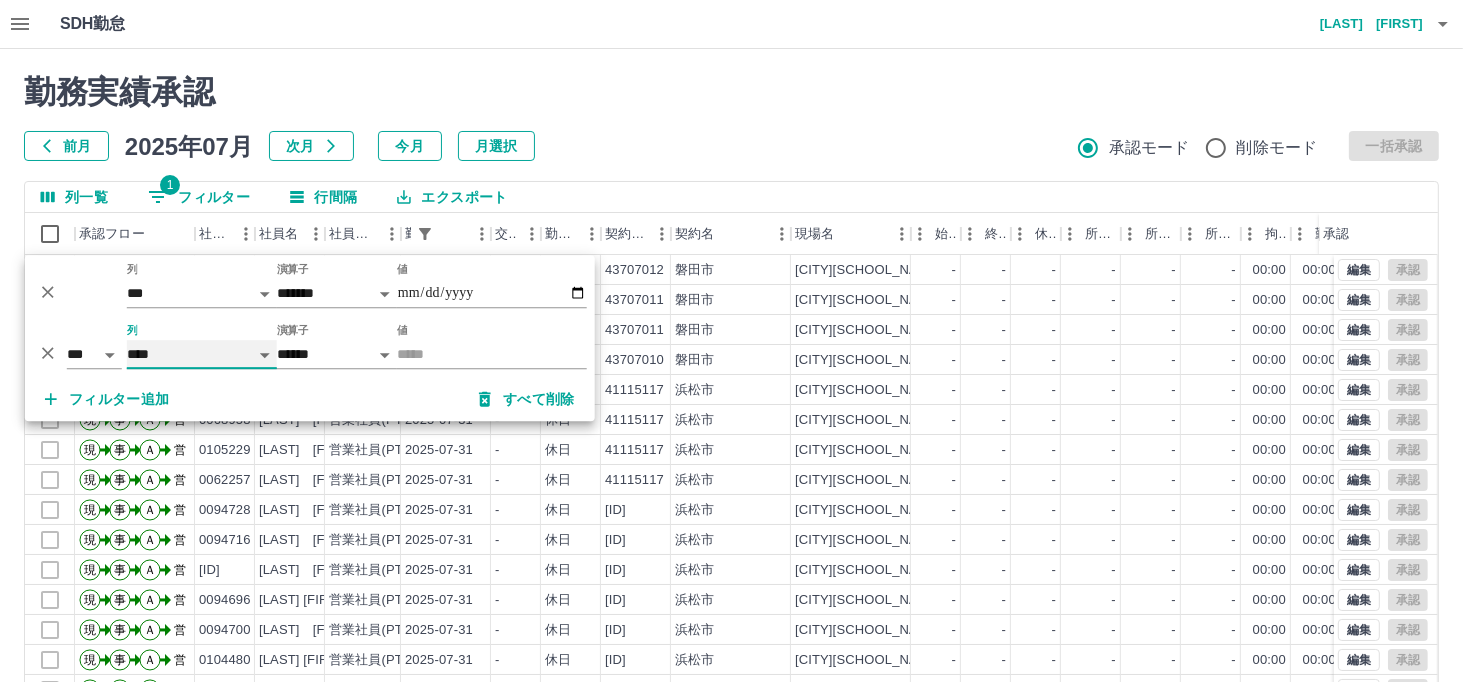 click on "**** *** **** *** *** **** ***** *** *** ** ** ** **** **** **** ** ** *** **** *****" at bounding box center [202, 354] 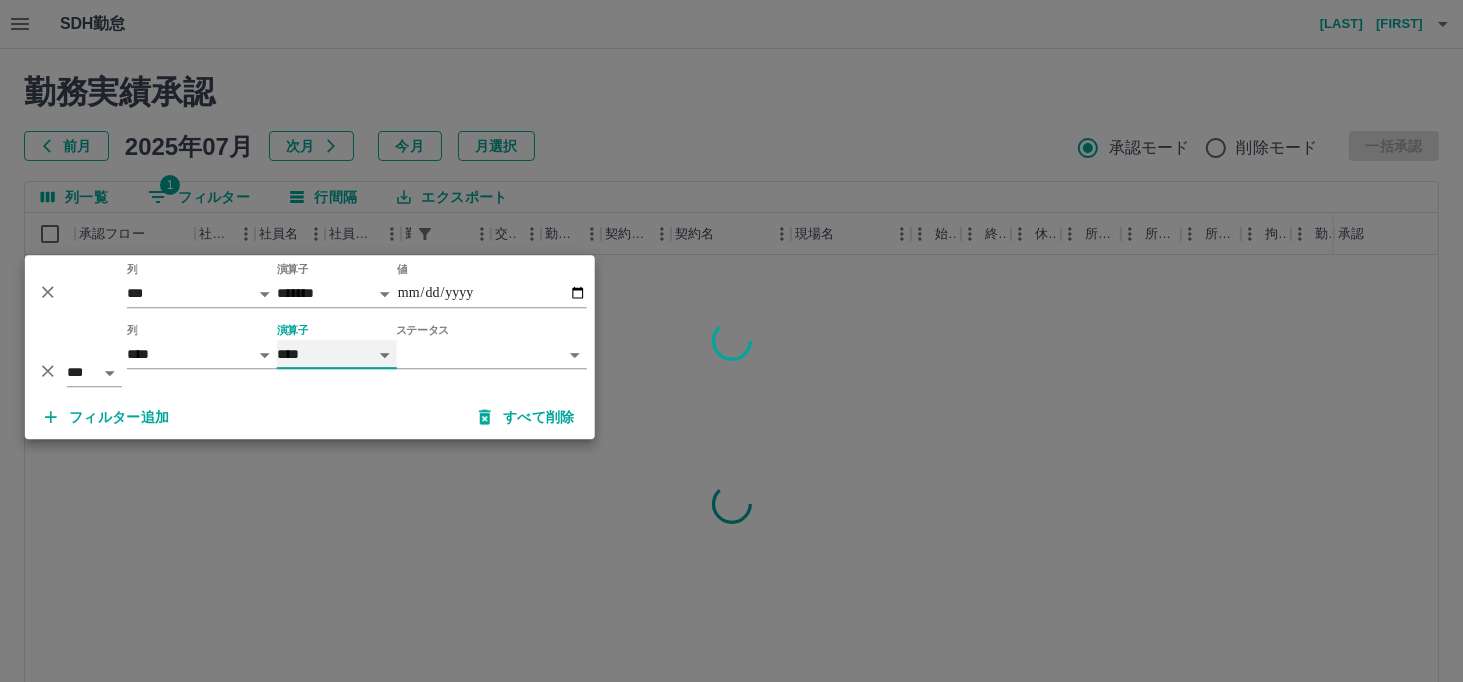 click on "**** ******" at bounding box center [337, 354] 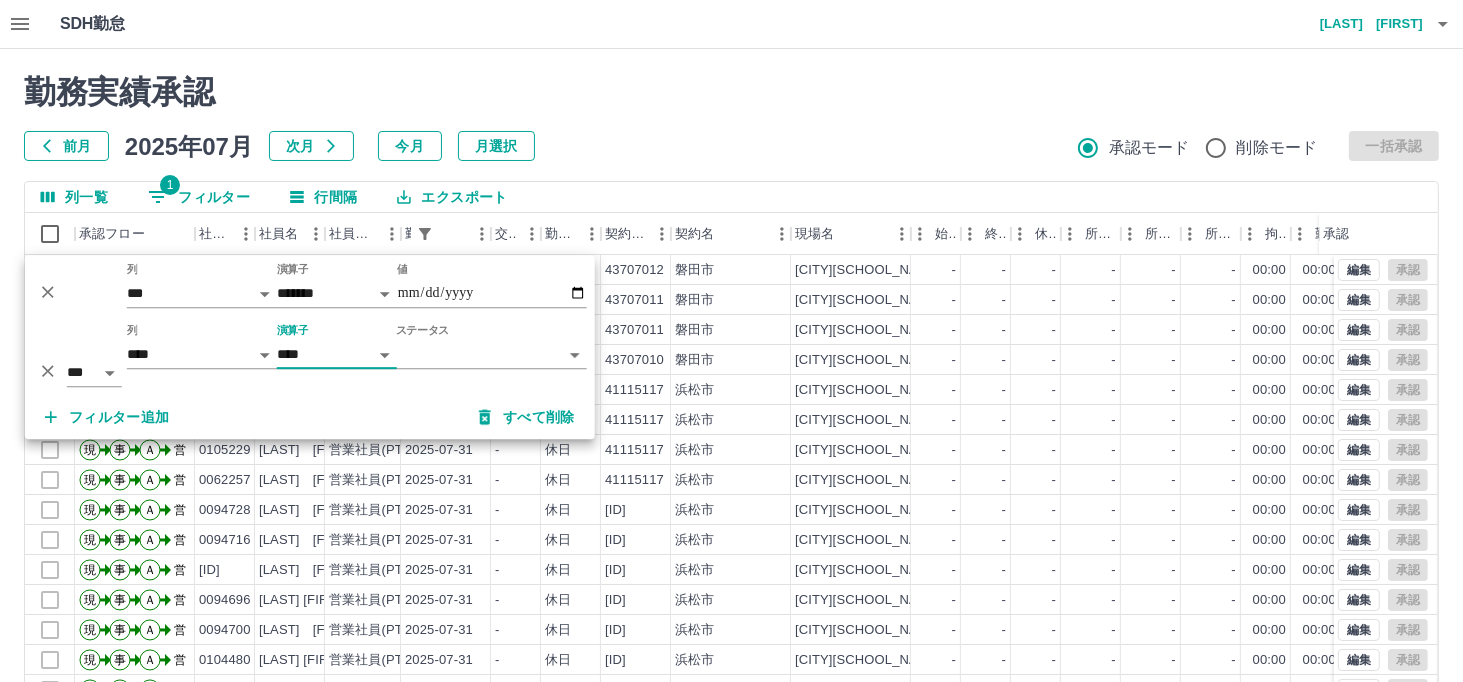 click on "SDH勤怠 林田　将志 勤務実績承認 前月 2025年07月 次月 今月 月選択 承認モード 削除モード 一括承認 列一覧 1 フィルター 行間隔 エクスポート 承認フロー 社員番号 社員名 社員区分 勤務日 交通費 勤務区分 契約コード 契約名 現場名 始業 終業 休憩 所定開始 所定終業 所定休憩 拘束 勤務 遅刻等 コメント ステータス 承認 現 事 Ａ 営 0102049 土屋　睦重 営業社員(PT契約) 2025-07-31  -  休日 43707012 磐田市 竜洋東小児童クラブ - - - - - - 00:00 00:00 00:00 営業所長承認待 現 事 Ａ 営 0102047 竹内　公子 営業社員(PT契約) 2025-07-31  -  休日 43707011 磐田市 竜洋西小第2児童クラブ - - - - - - 00:00 00:00 00:00 営業所長承認待 現 事 Ａ 営 0102778 加茂　美希 営業社員(PT契約) 2025-07-31  -  休日 43707011 磐田市 竜洋西小第2児童クラブ - - - - - - 00:00 00:00 00:00 営業所長承認待 現 事 Ａ 営 0102798  -  - -" at bounding box center (731, 422) 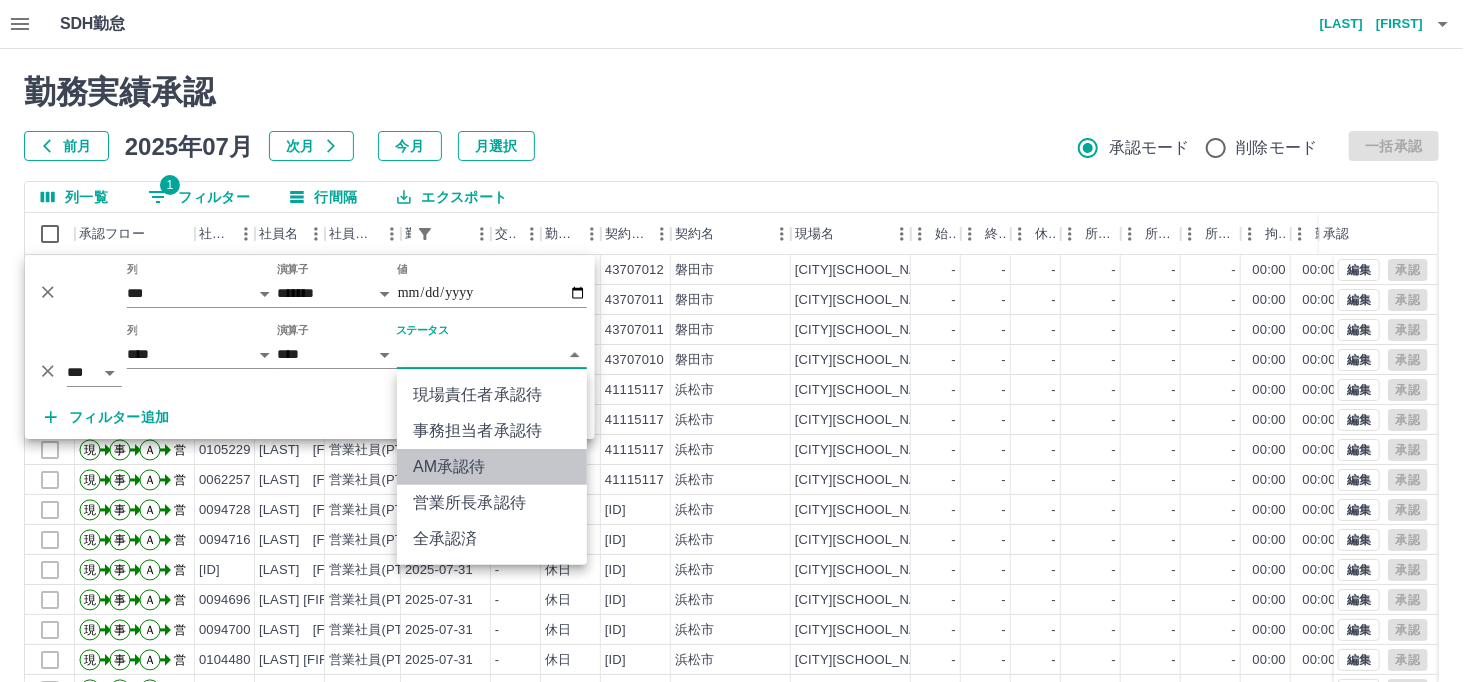 click on "AM承認待" at bounding box center [492, 467] 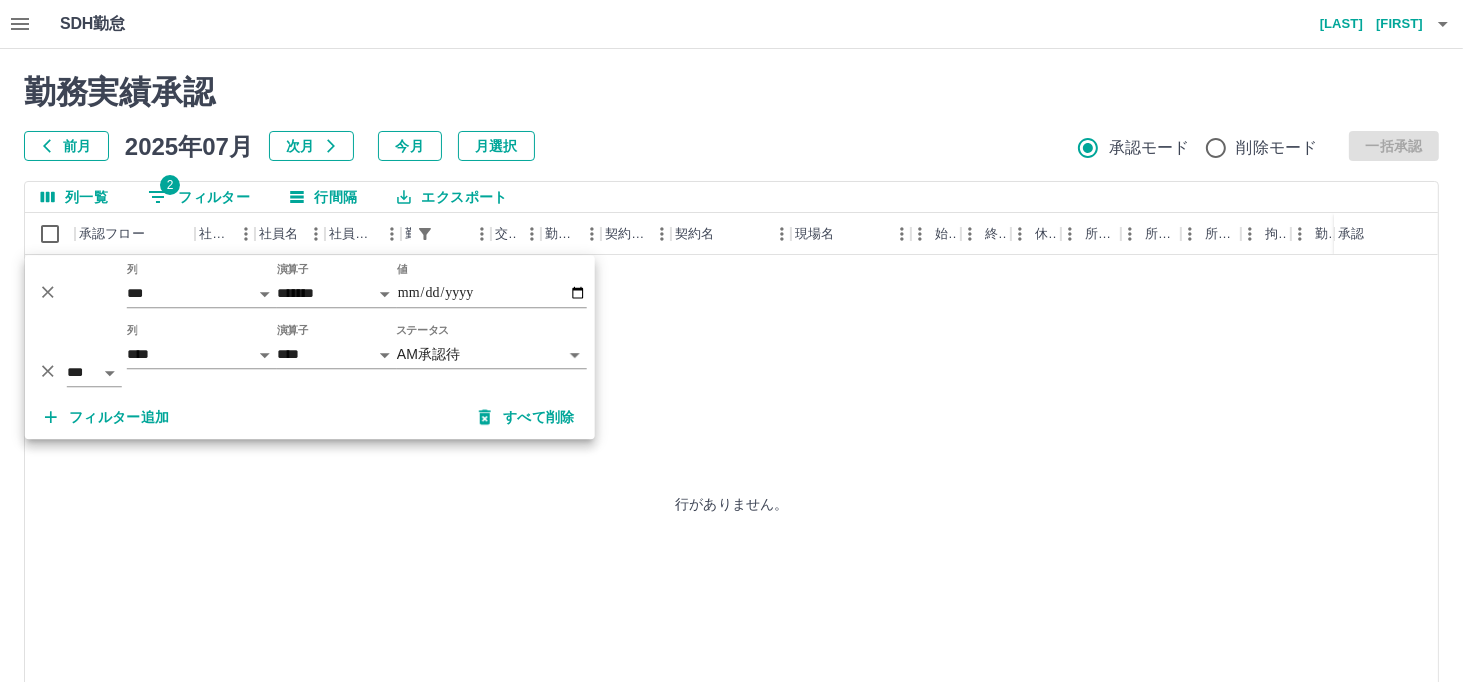 click on "行がありません。" at bounding box center (732, 504) 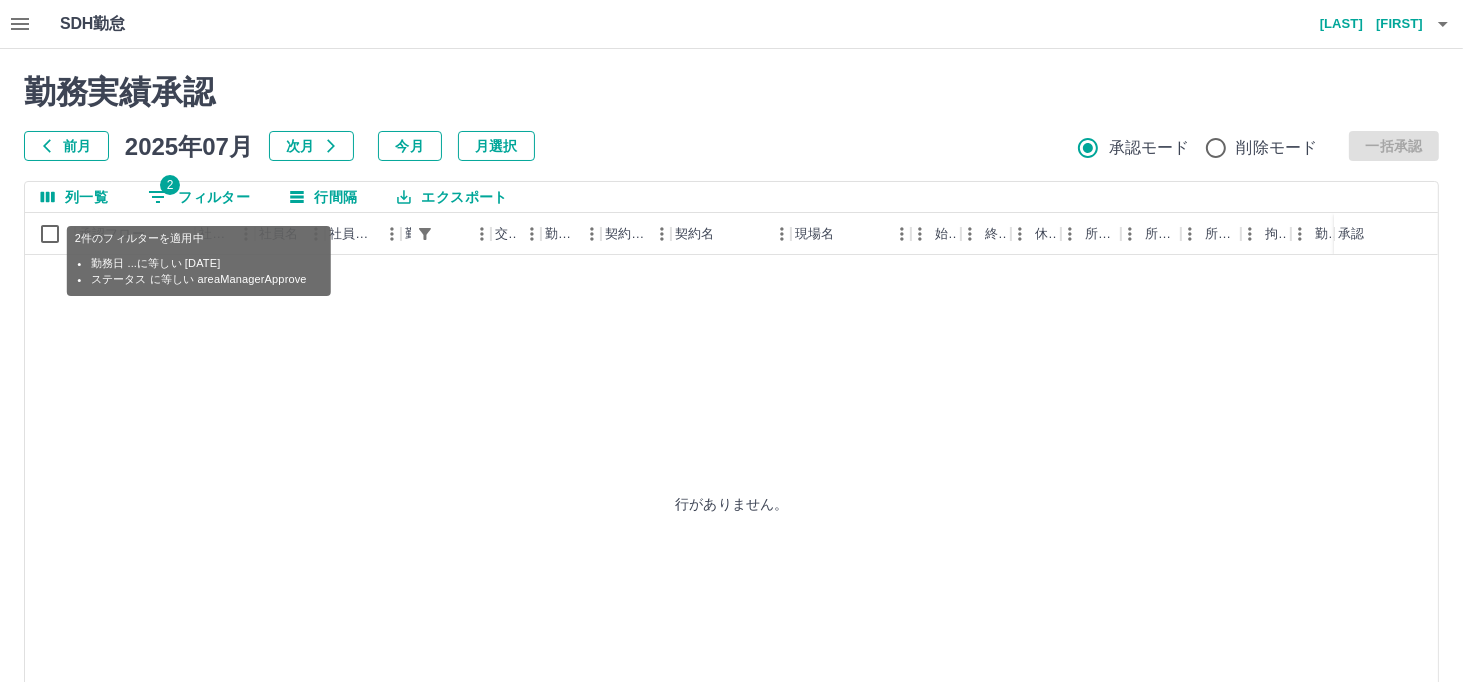click on "2 フィルター" at bounding box center (199, 197) 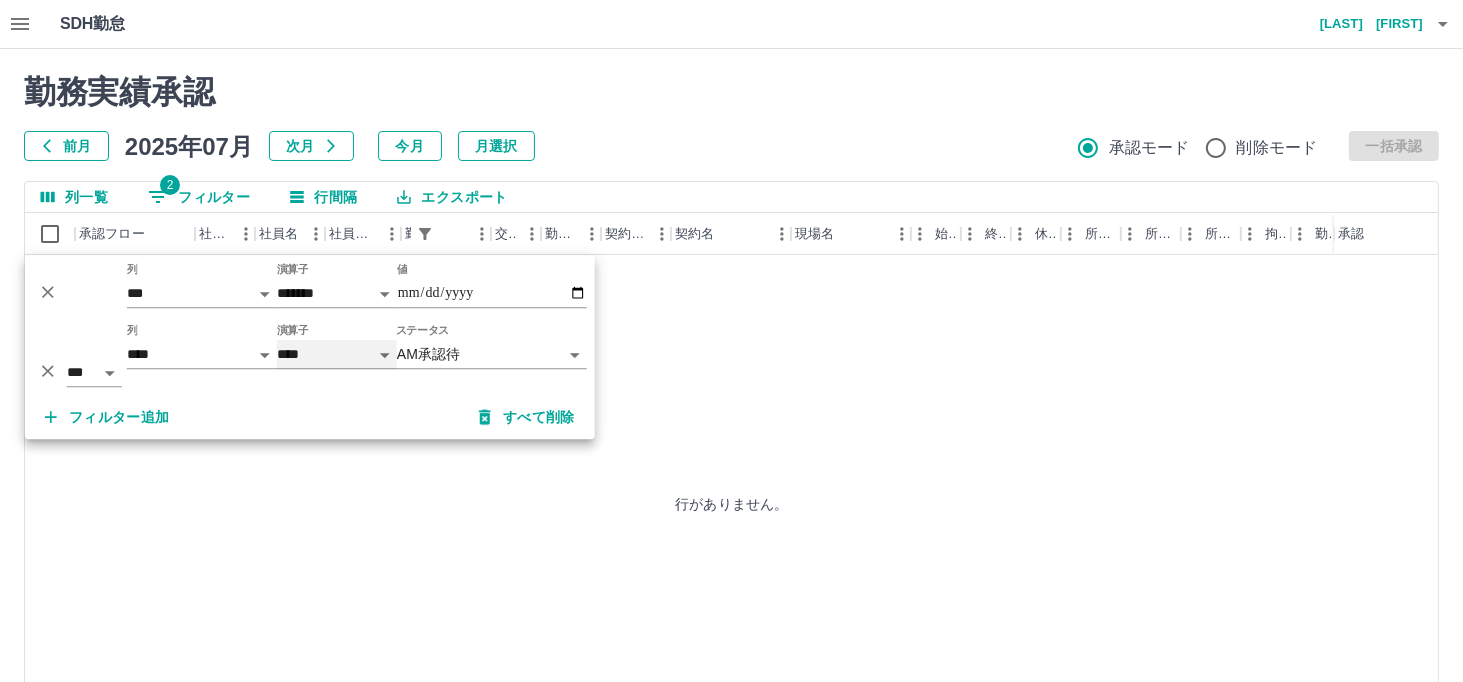 click on "**** ******" at bounding box center (337, 354) 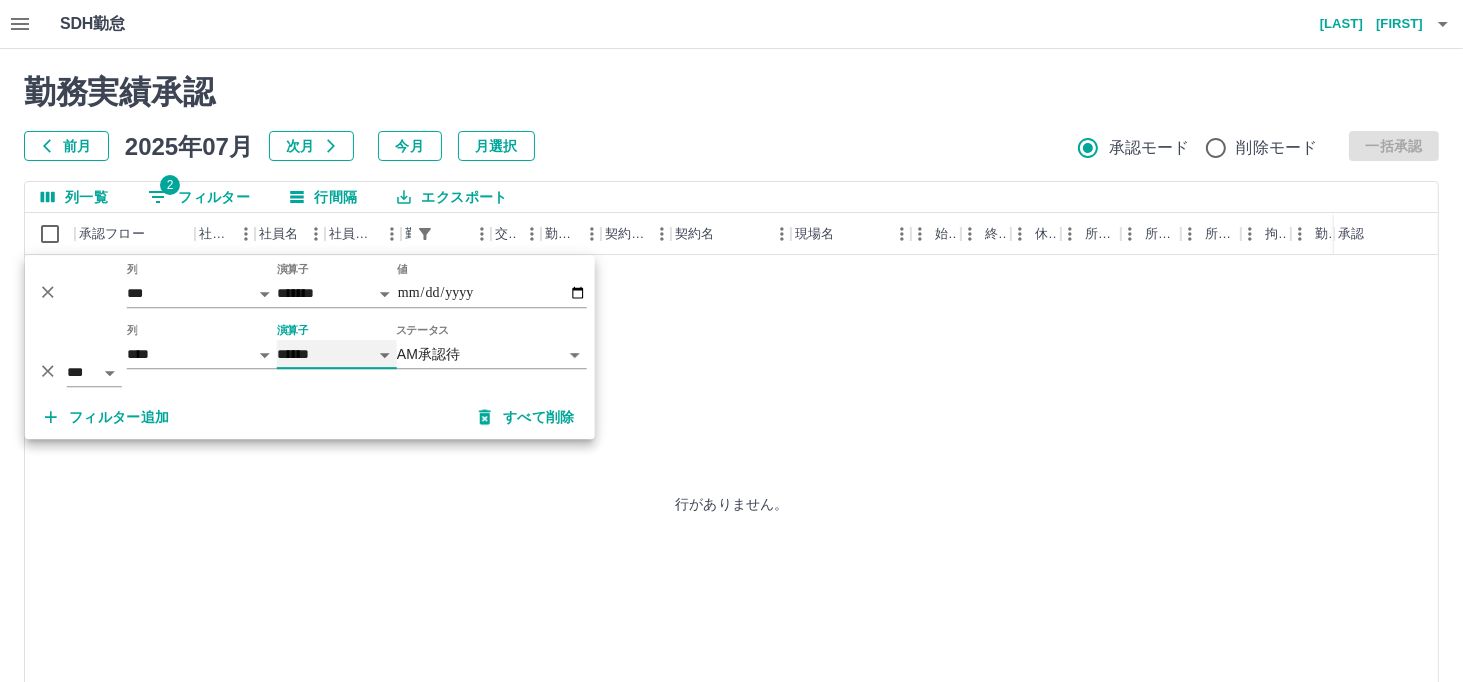 click on "**** ******" at bounding box center (337, 354) 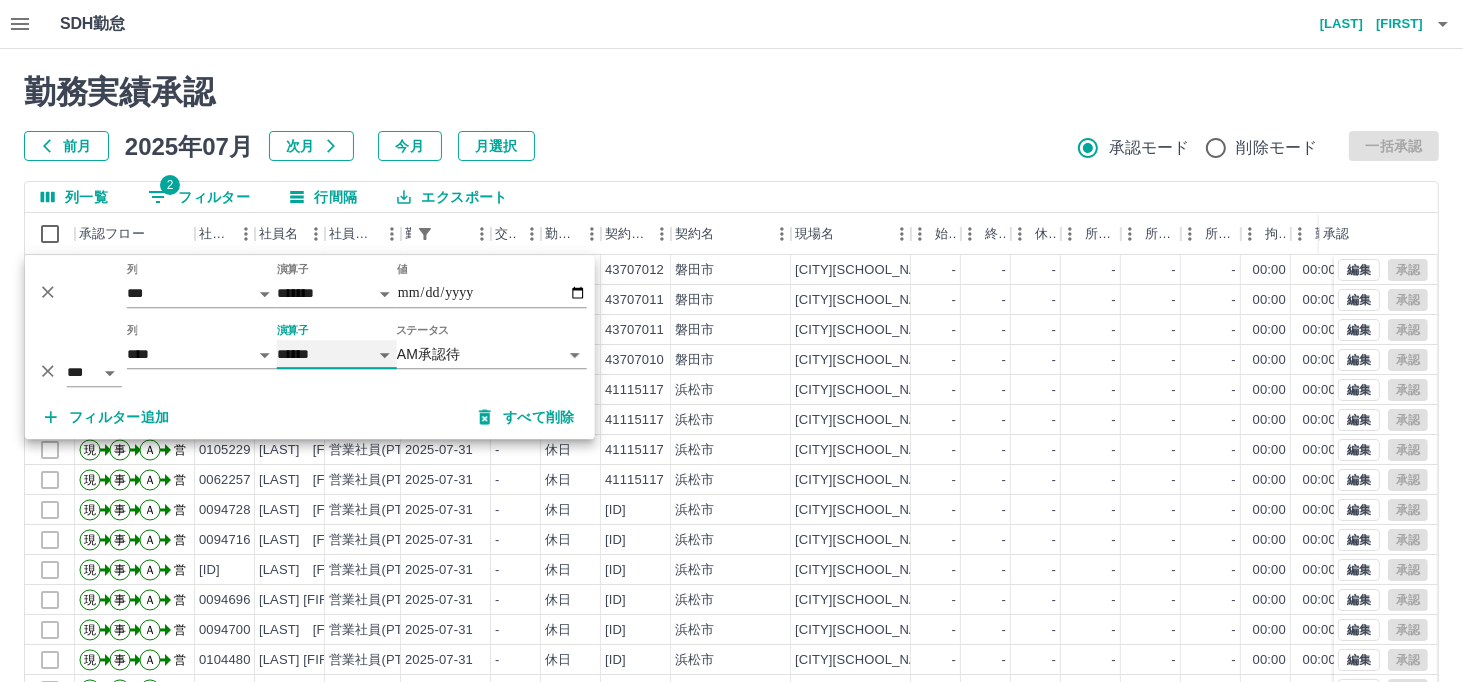 click on "**** ******" at bounding box center [337, 354] 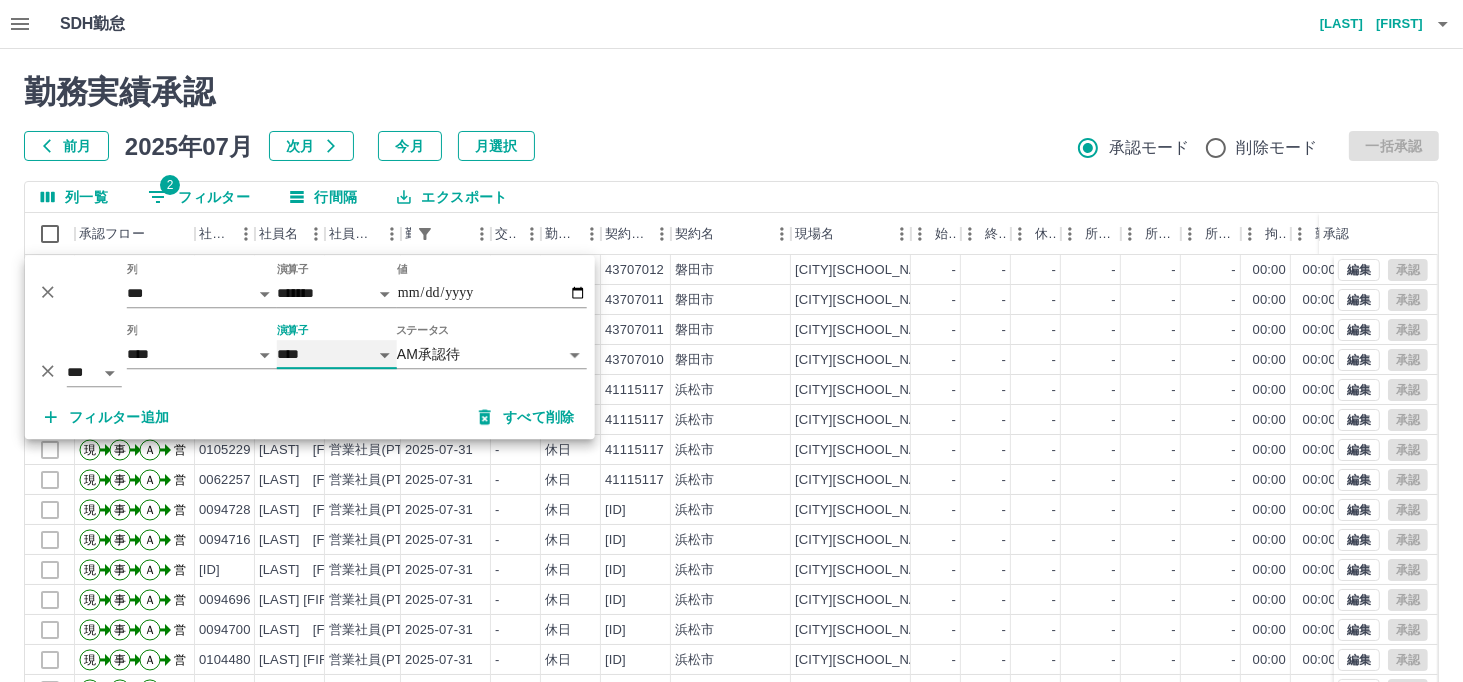 click on "**** ******" at bounding box center [337, 354] 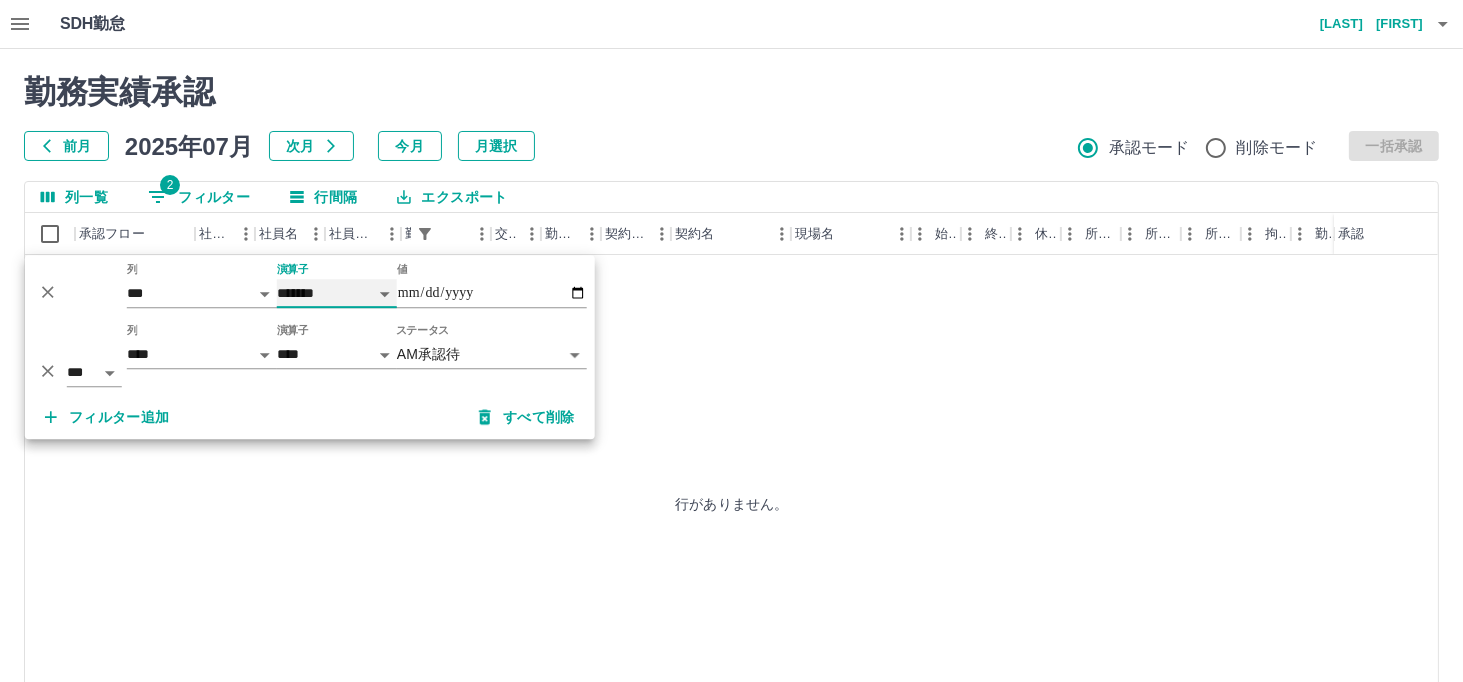 click on "******* ********* ** **" at bounding box center [337, 293] 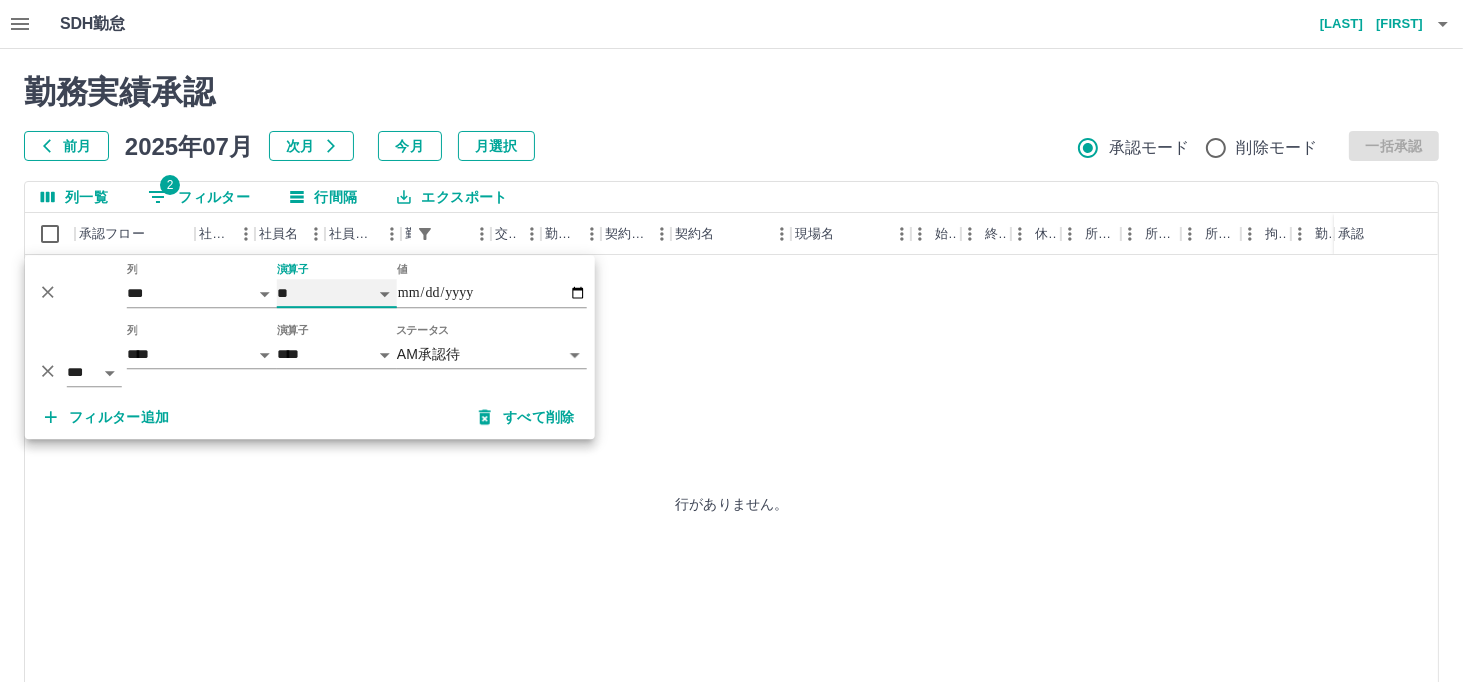 click on "******* ********* ** **" at bounding box center [337, 293] 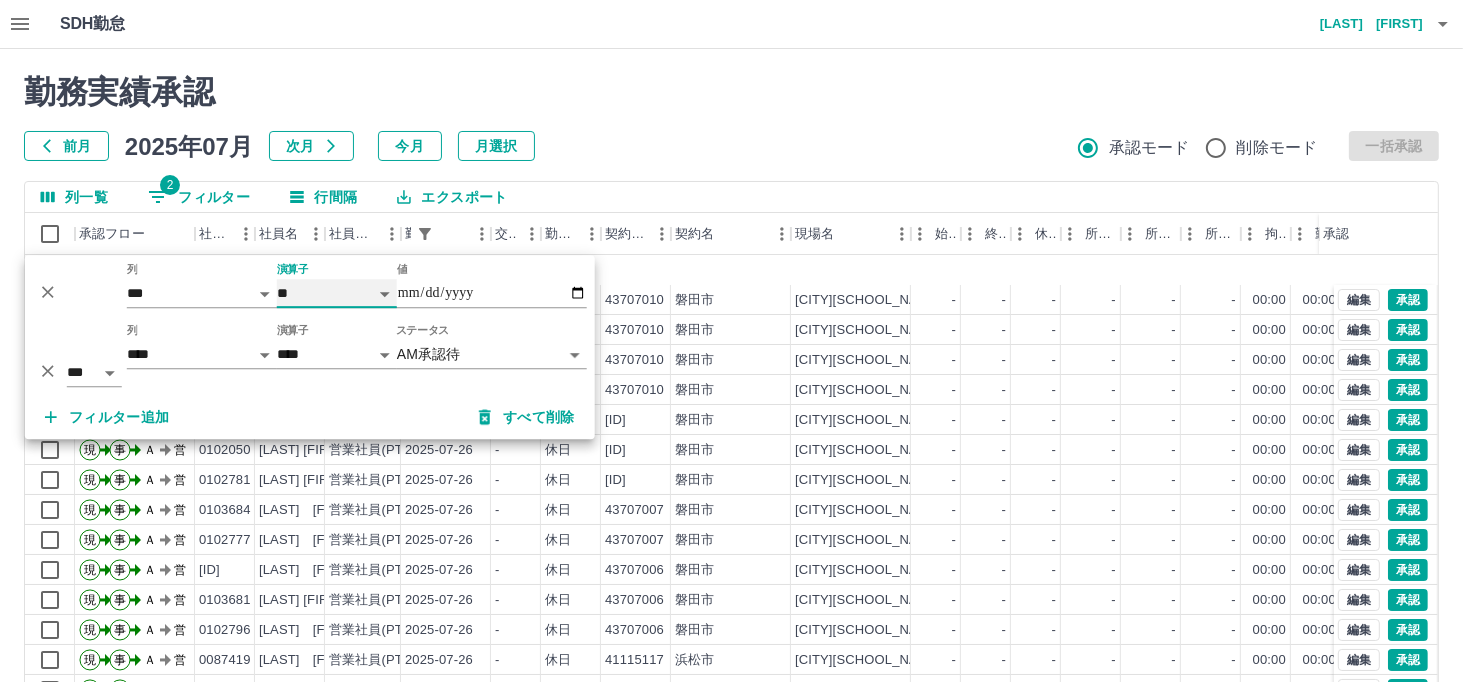 scroll, scrollTop: 101, scrollLeft: 0, axis: vertical 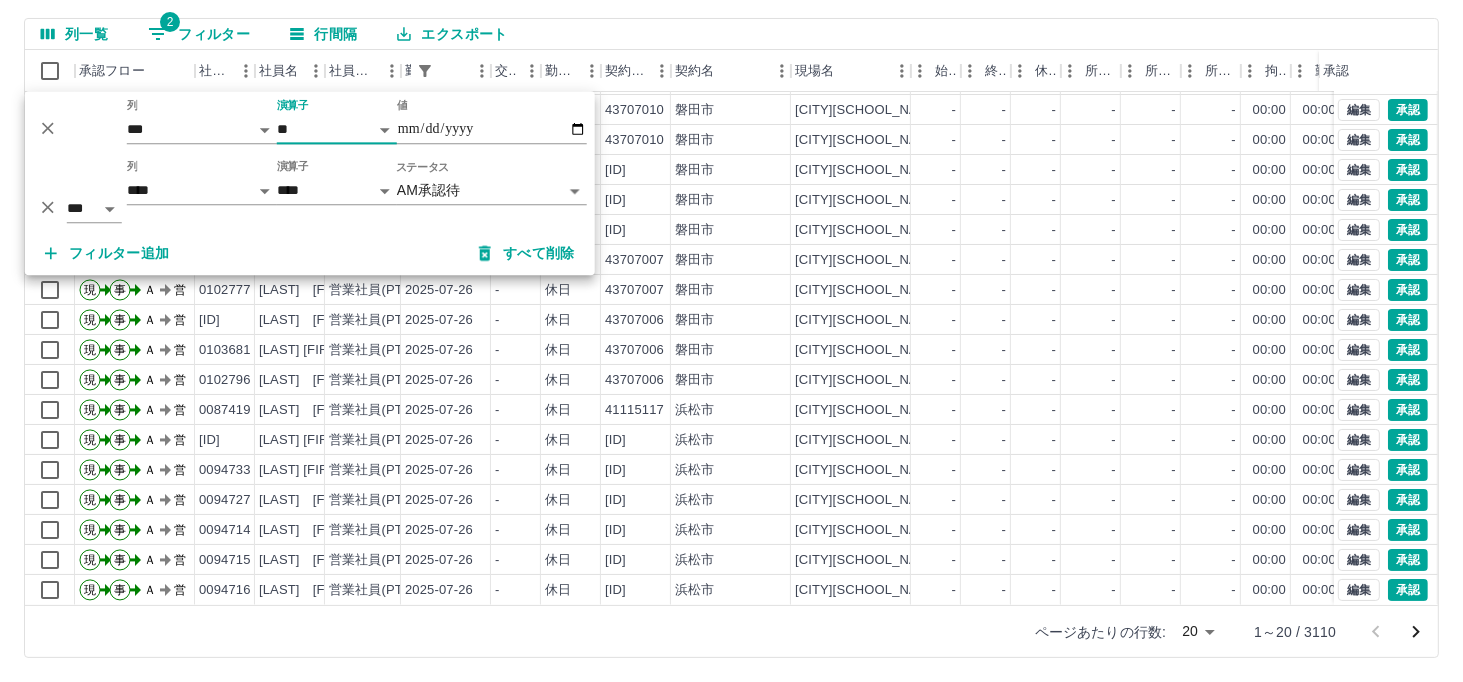 click on "SDH勤怠 林田　将志 勤務実績承認 前月 2025年07月 次月 今月 月選択 承認モード 削除モード 一括承認 列一覧 2 フィルター 行間隔 エクスポート 承認フロー 社員番号 社員名 社員区分 勤務日 交通費 勤務区分 契約コード 契約名 現場名 始業 終業 休憩 所定開始 所定終業 所定休憩 拘束 勤務 遅刻等 コメント ステータス 承認 現 事 Ａ 営 0102798 原田　益子 営業社員(PT契約) 2025-07-26  -  休日 43707010 磐田市 竜洋西小第1児童クラブ - - - - - - 00:00 00:00 00:00 AM承認待 現 事 Ａ 営 0102769 内藤　治惠子 営業社員(PT契約) 2025-07-26  -  休日 43707010 磐田市 竜洋西小第1児童クラブ - - - - - - 00:00 00:00 00:00 AM承認待 現 事 Ａ 営 0099981 靏田　昌与 営業社員(PT契約) 2025-07-26  -  休日 43707010 磐田市 竜洋西小第1児童クラブ - - - - - - 00:00 00:00 00:00 AM承認待 現 事 Ａ 営 0102793 猪原　利治 2025-07-26  -" at bounding box center [731, 259] 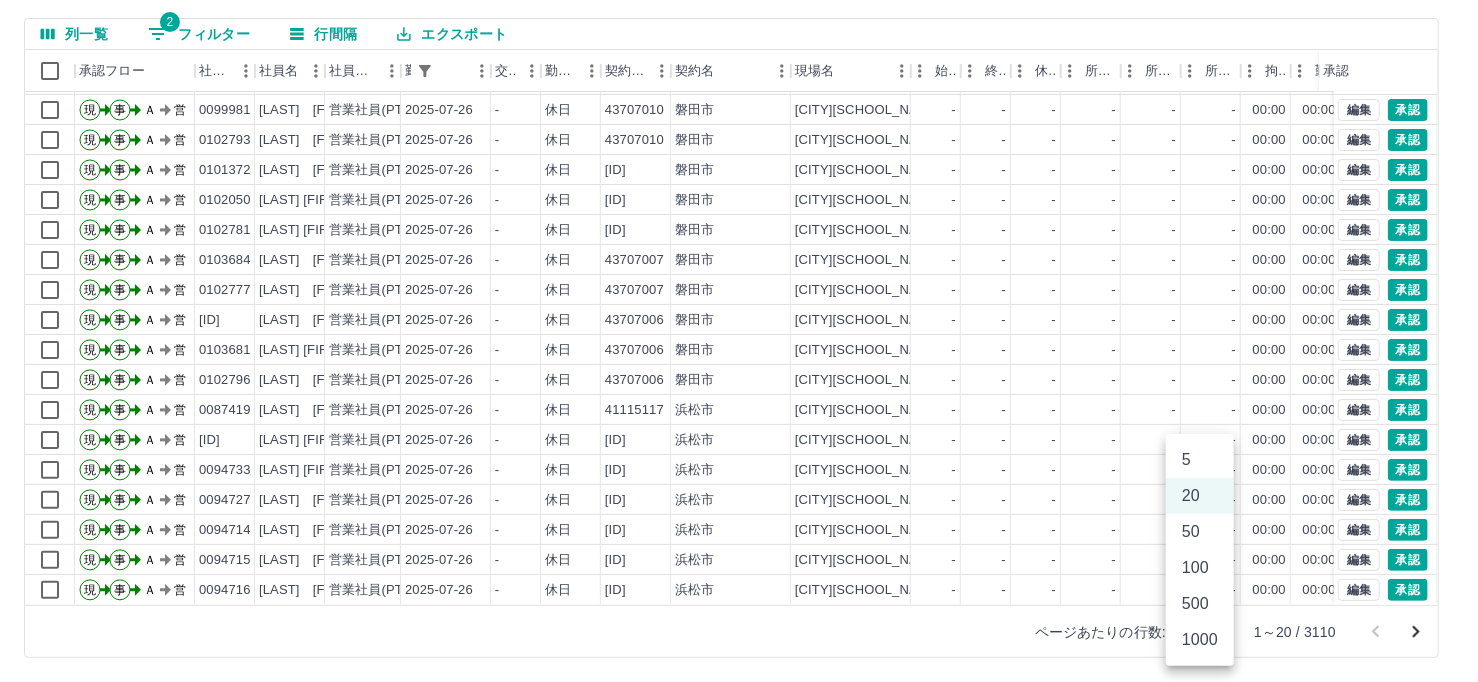 click on "500" at bounding box center (1200, 604) 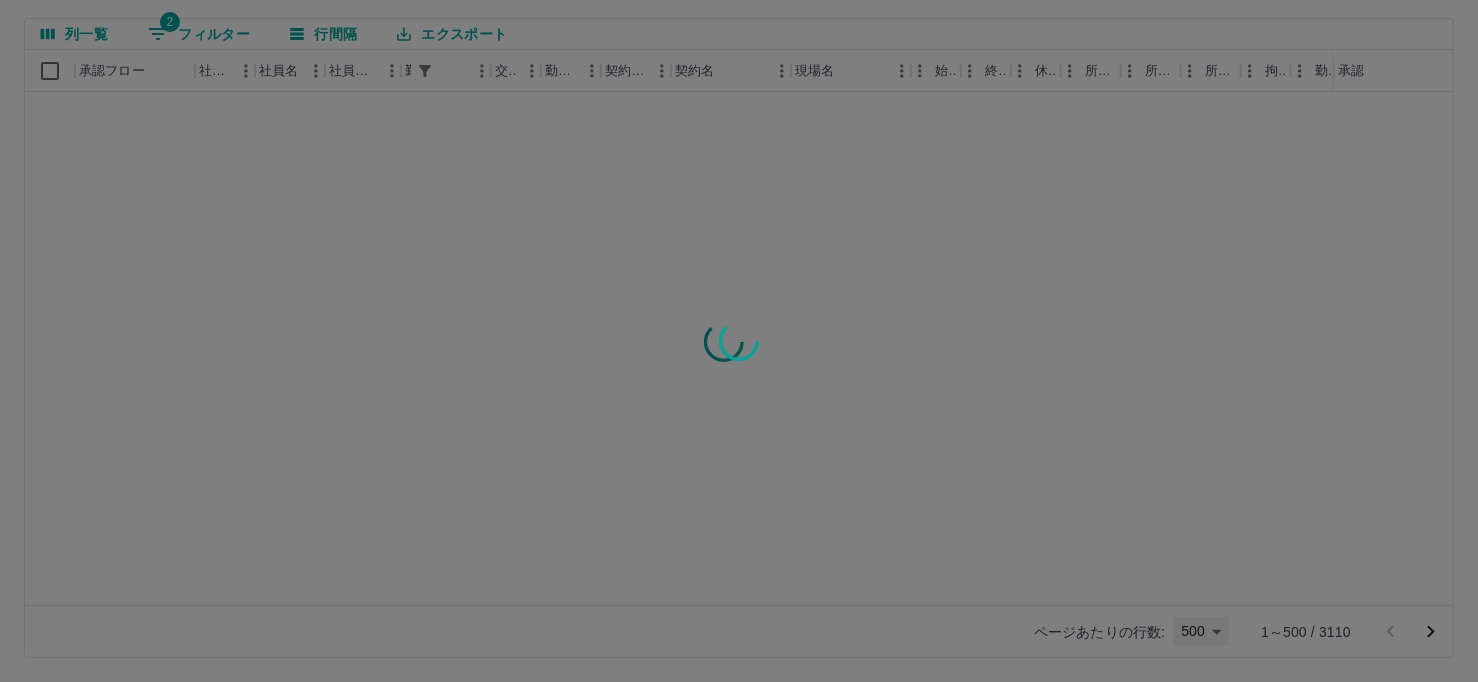 type on "***" 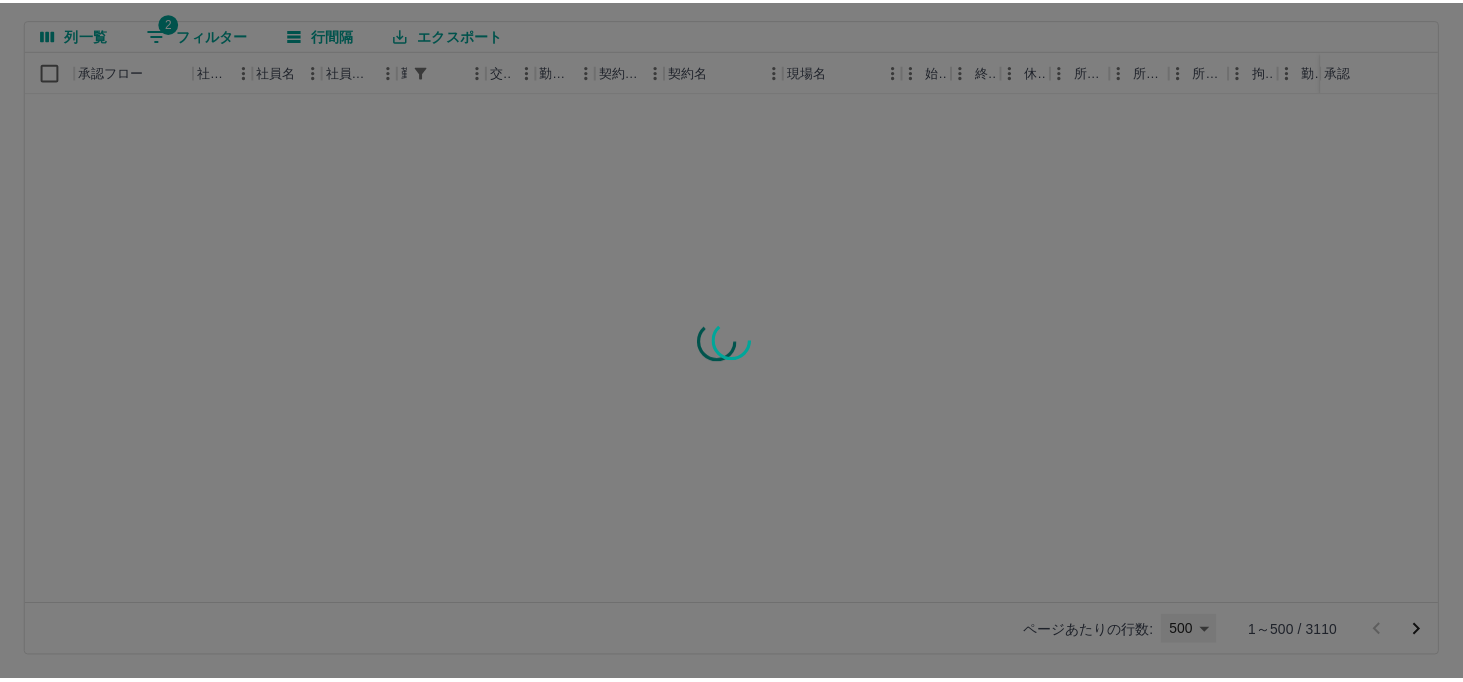 scroll, scrollTop: 0, scrollLeft: 0, axis: both 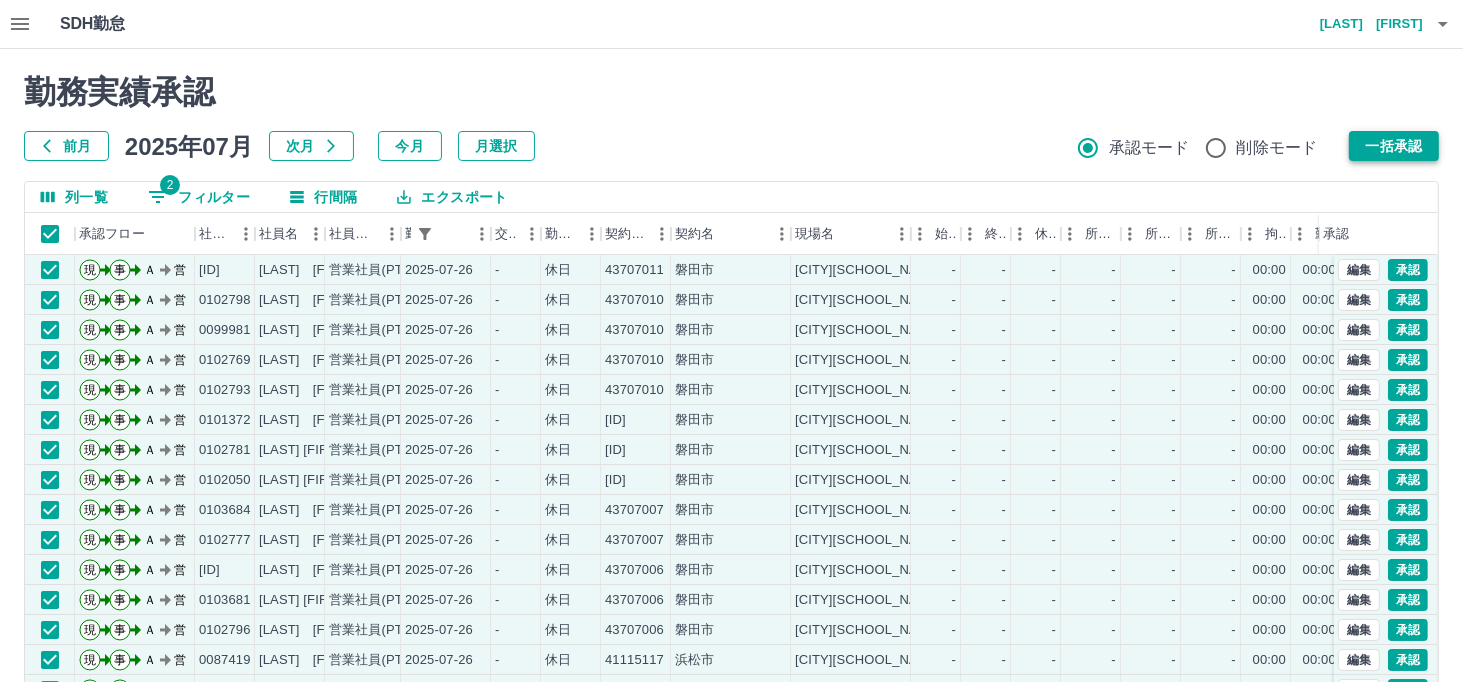 click on "一括承認" at bounding box center (1394, 146) 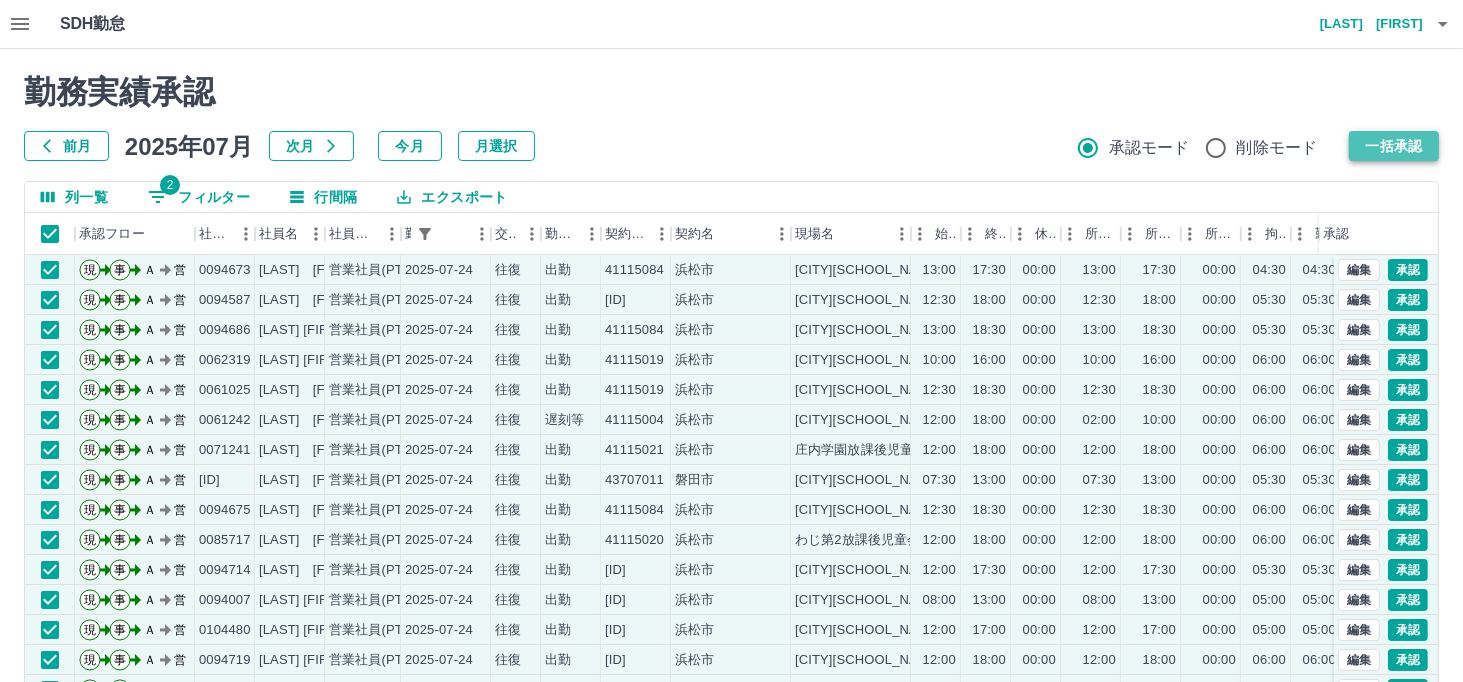 click on "一括承認" at bounding box center [1394, 146] 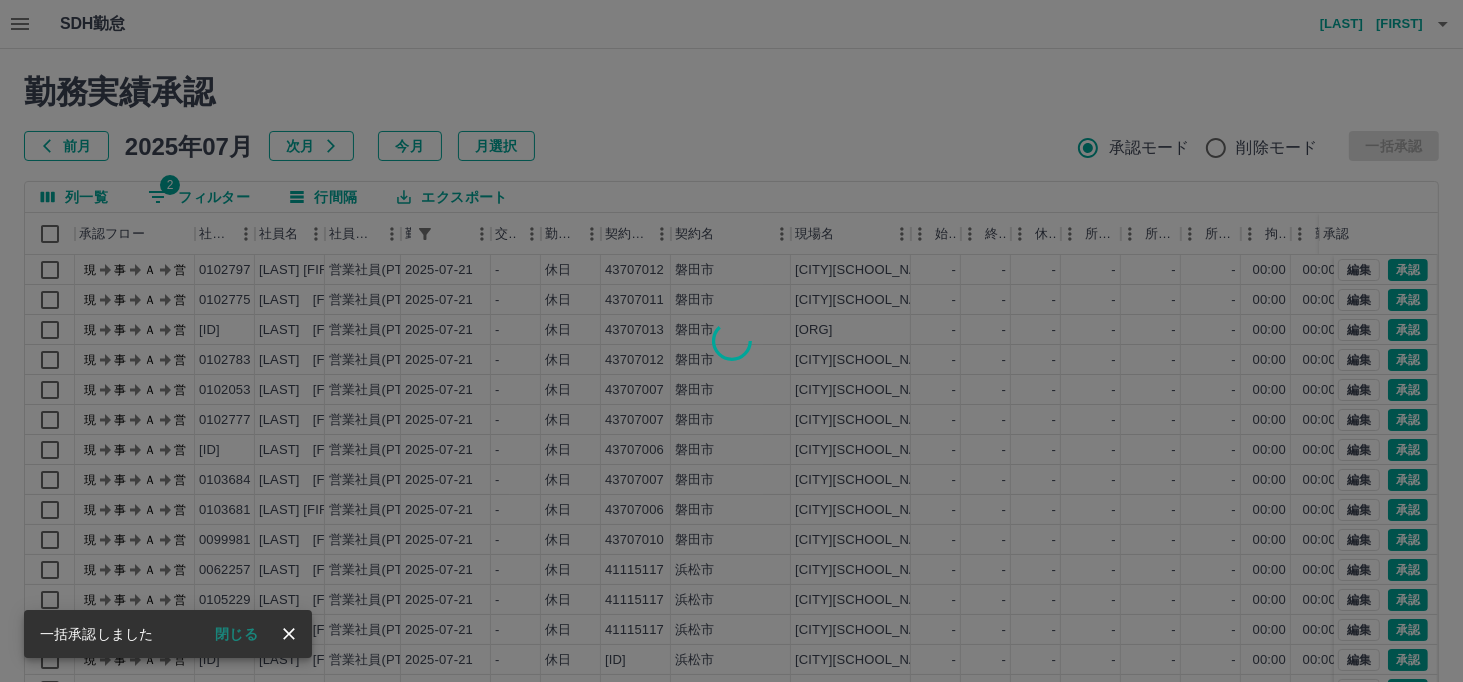 click at bounding box center [731, 341] 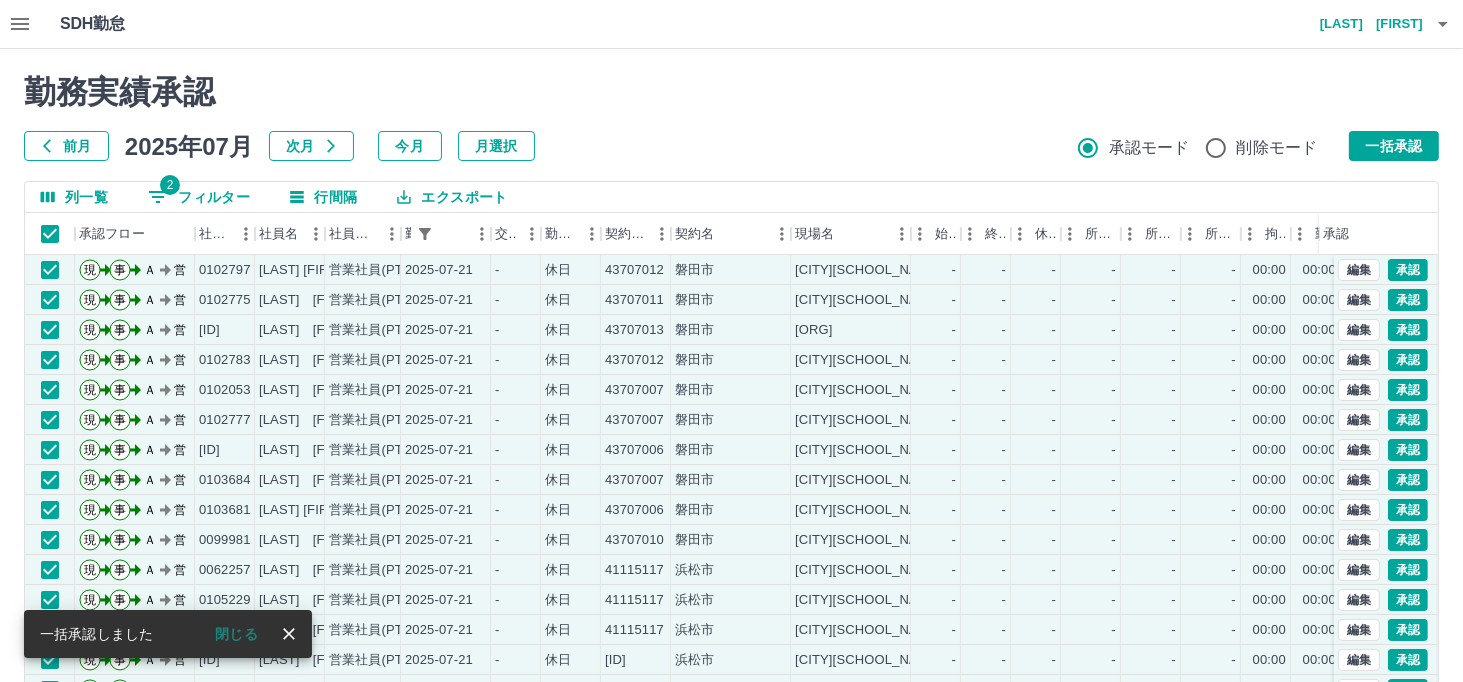 click on "一括承認" at bounding box center (1394, 146) 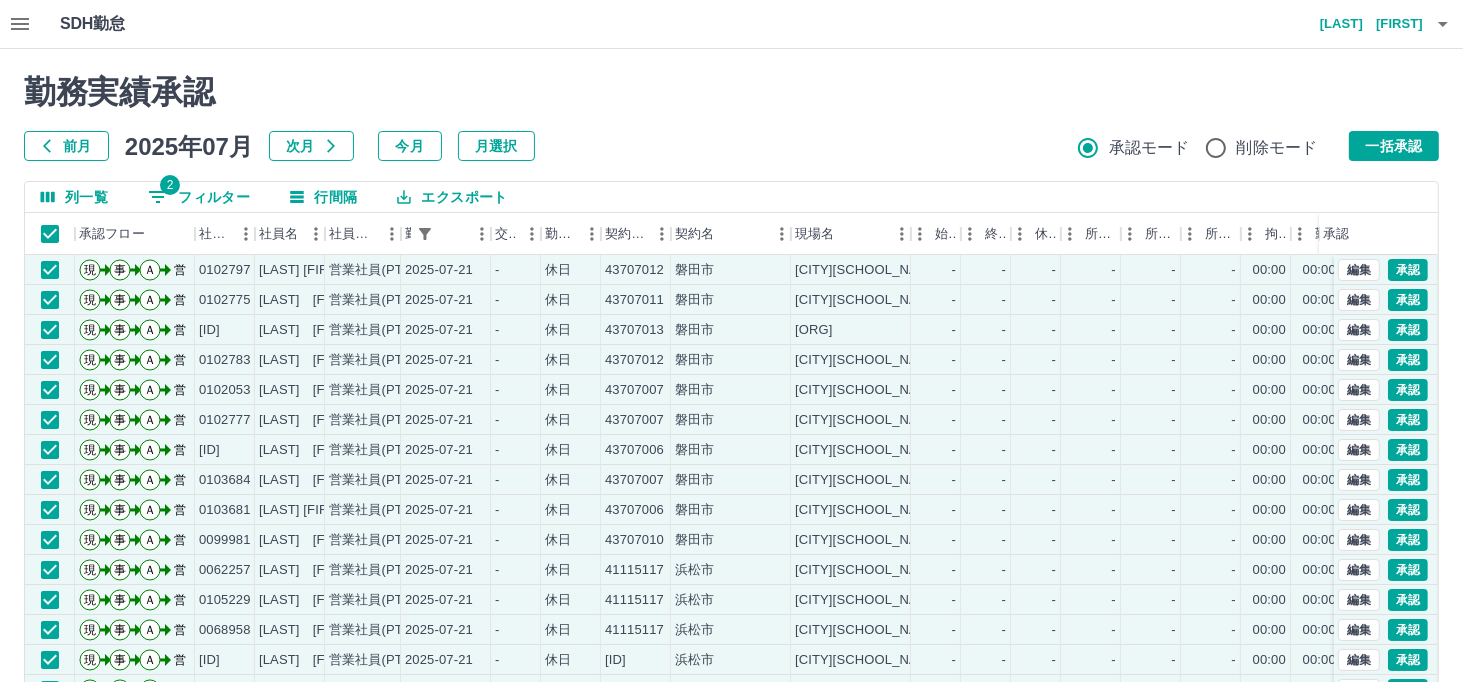 click at bounding box center (731, 341) 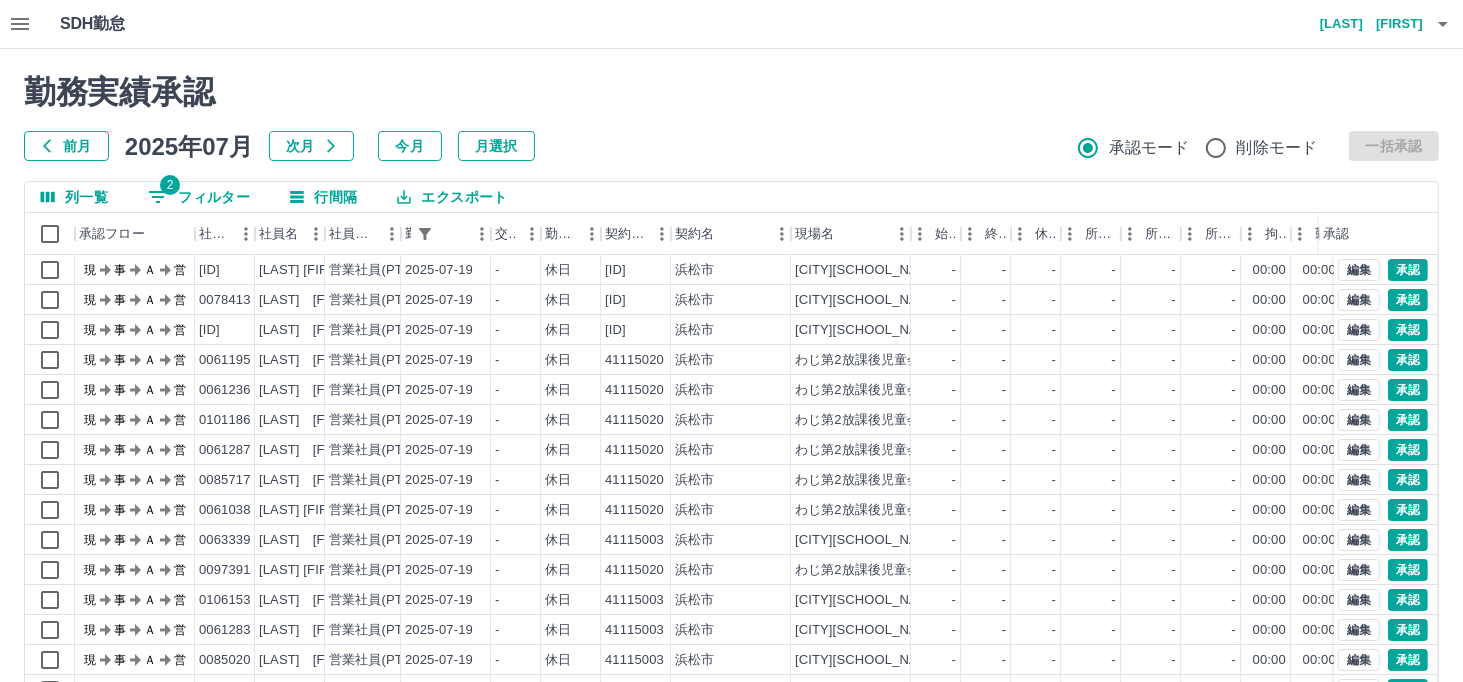 click at bounding box center (731, 341) 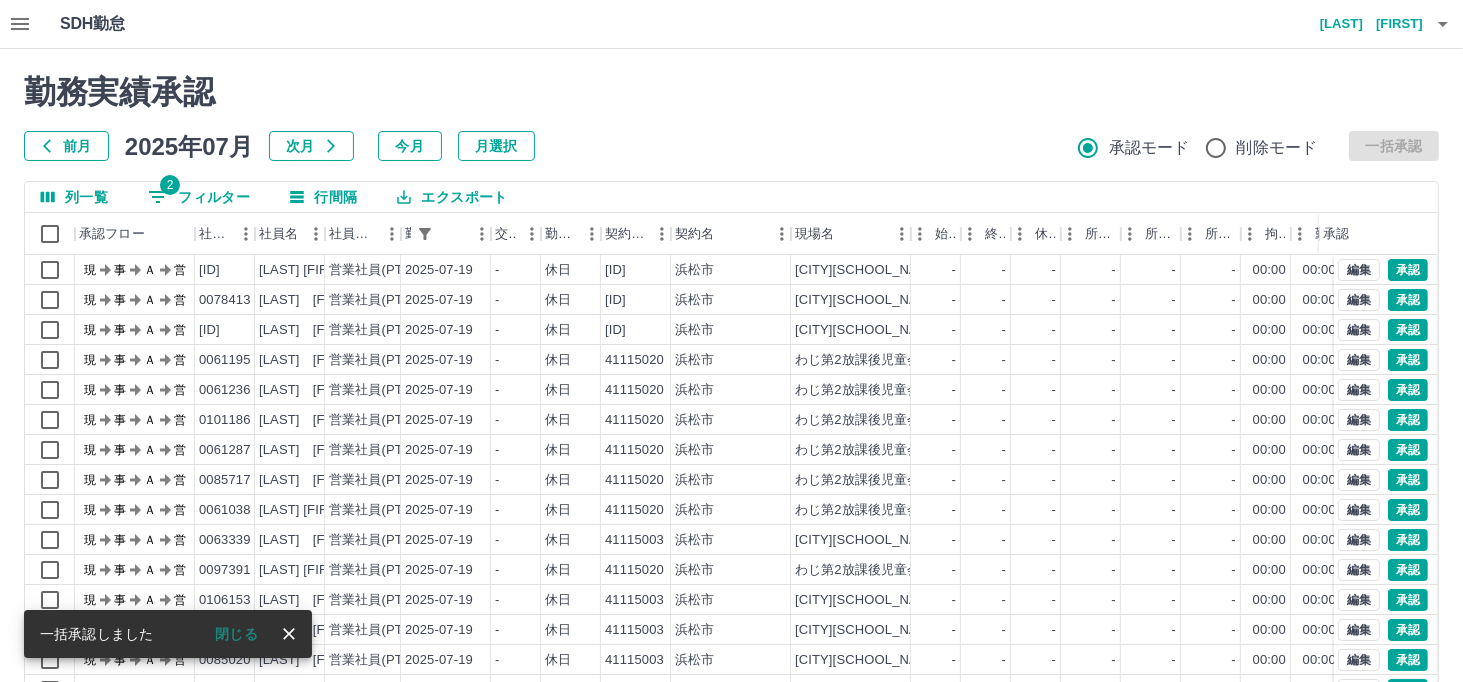 click 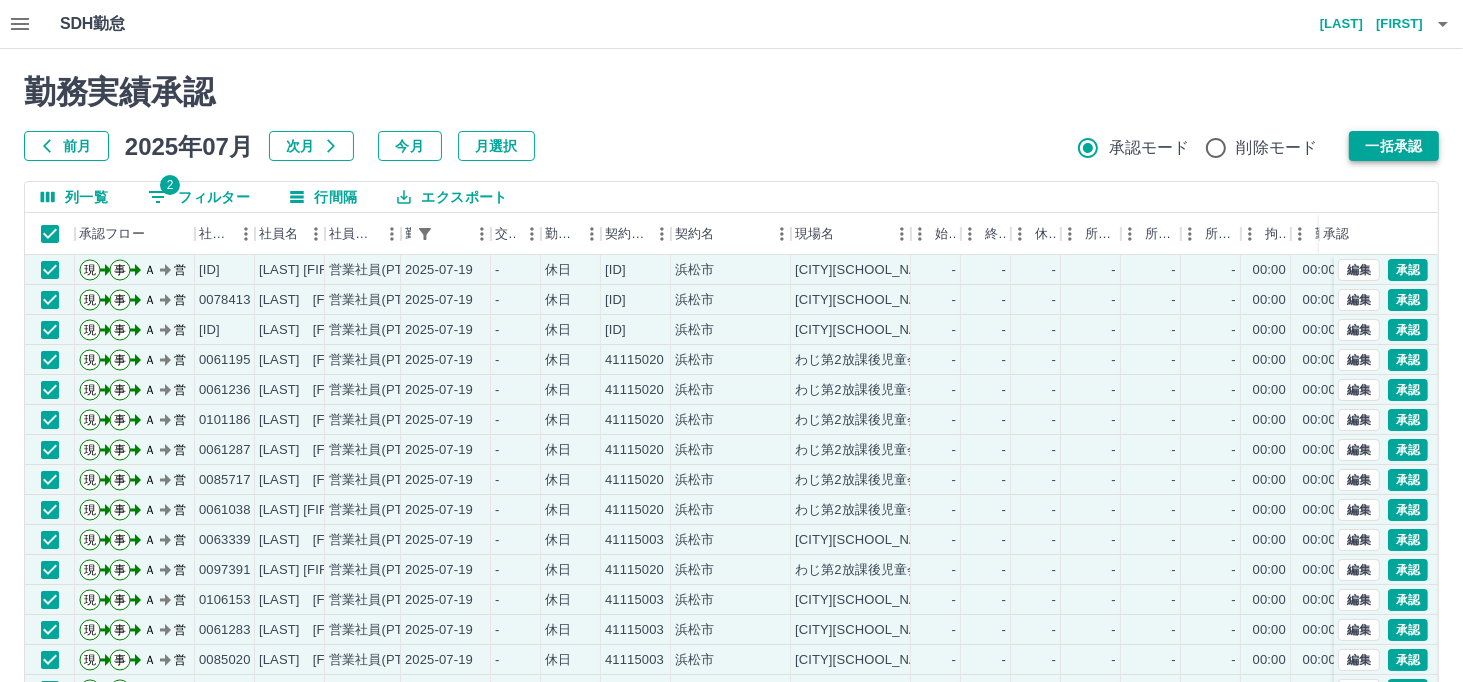 click on "一括承認" at bounding box center [1394, 146] 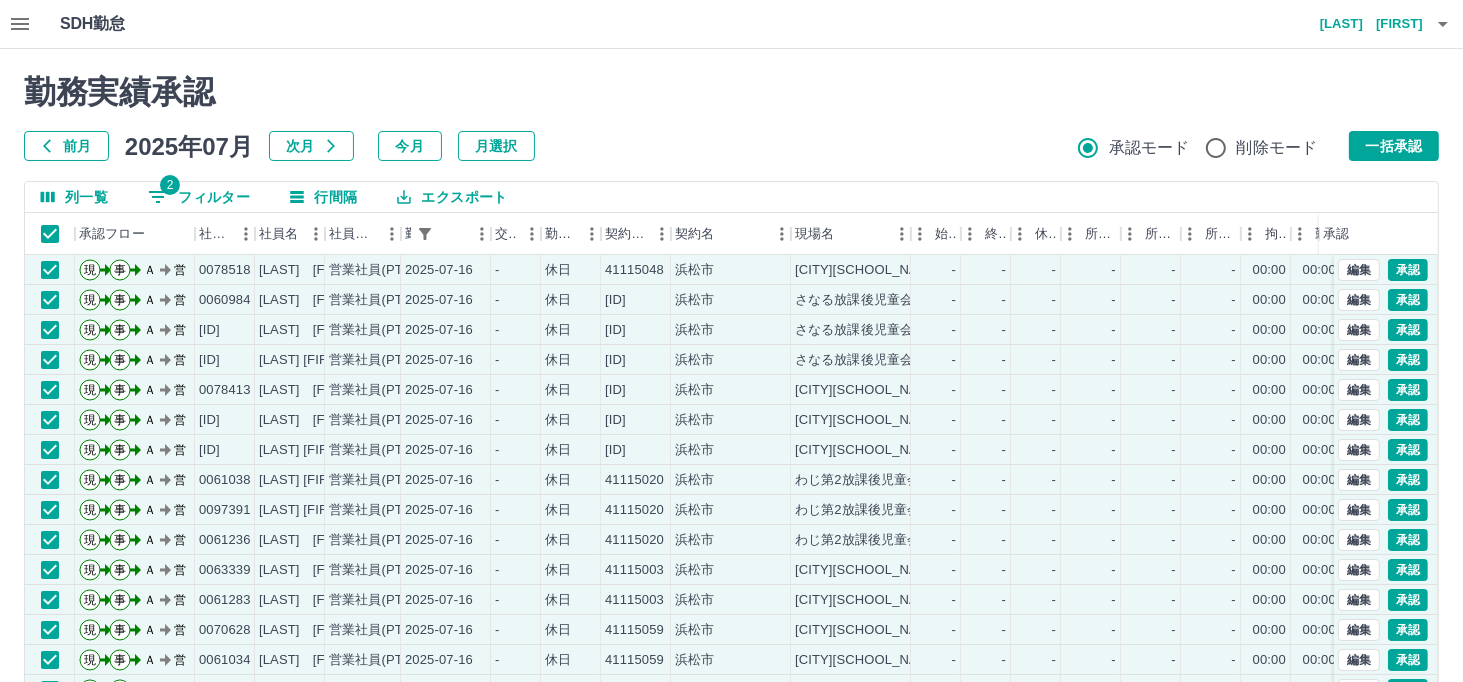 drag, startPoint x: 1384, startPoint y: 144, endPoint x: 1231, endPoint y: 3, distance: 208.06248 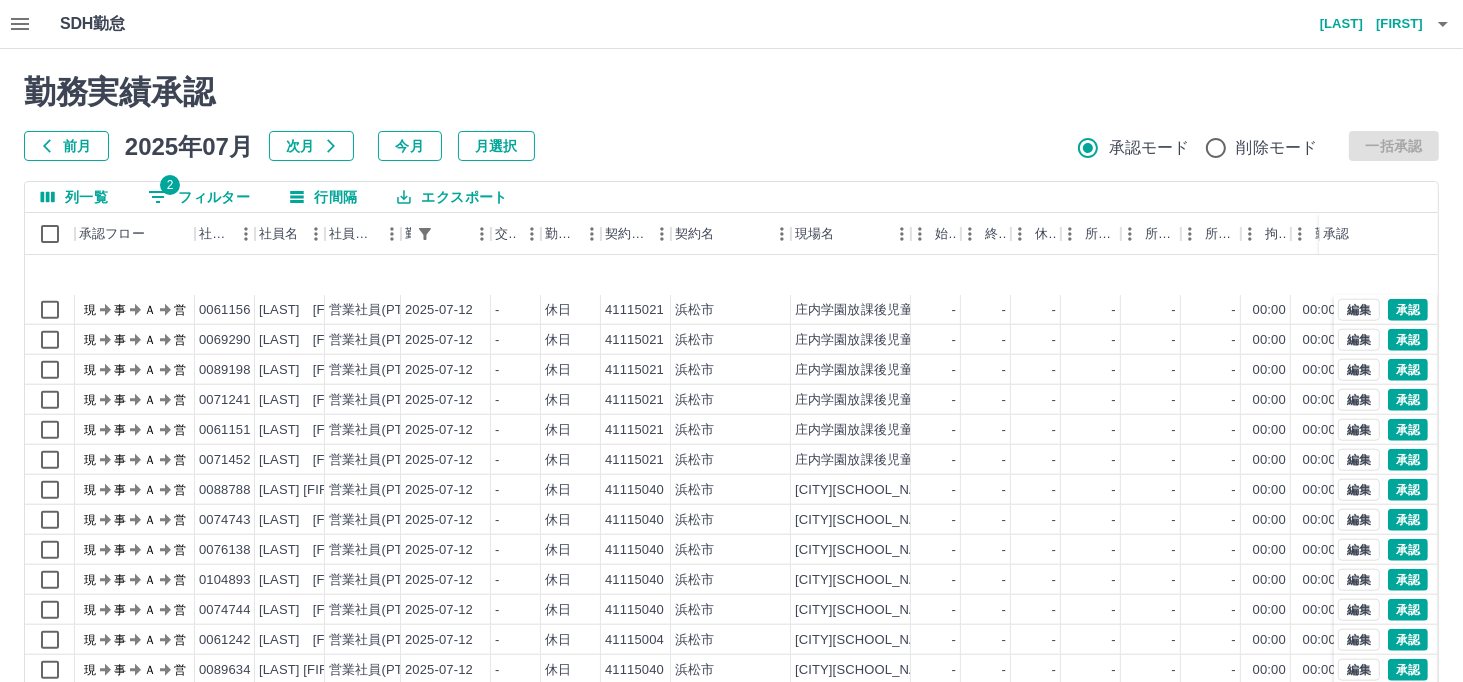 scroll, scrollTop: 2400, scrollLeft: 0, axis: vertical 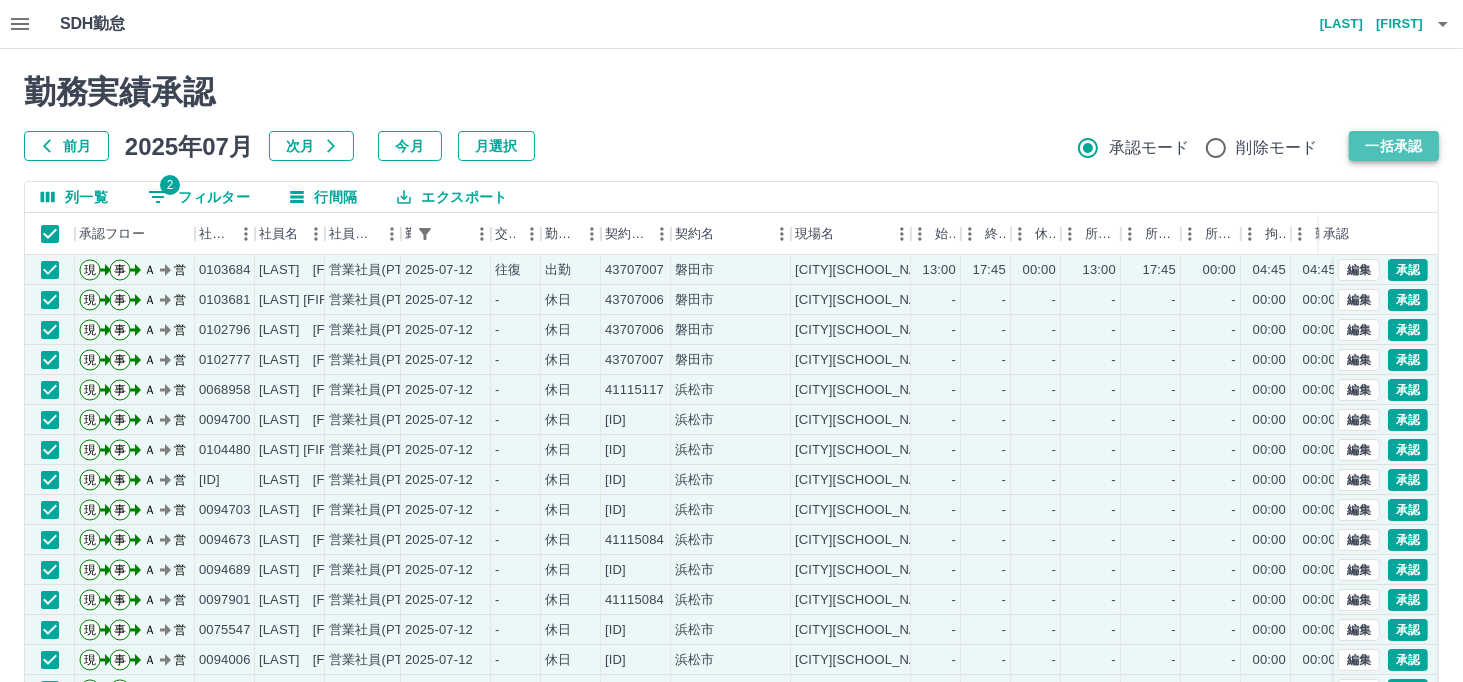 click on "一括承認" at bounding box center [1394, 146] 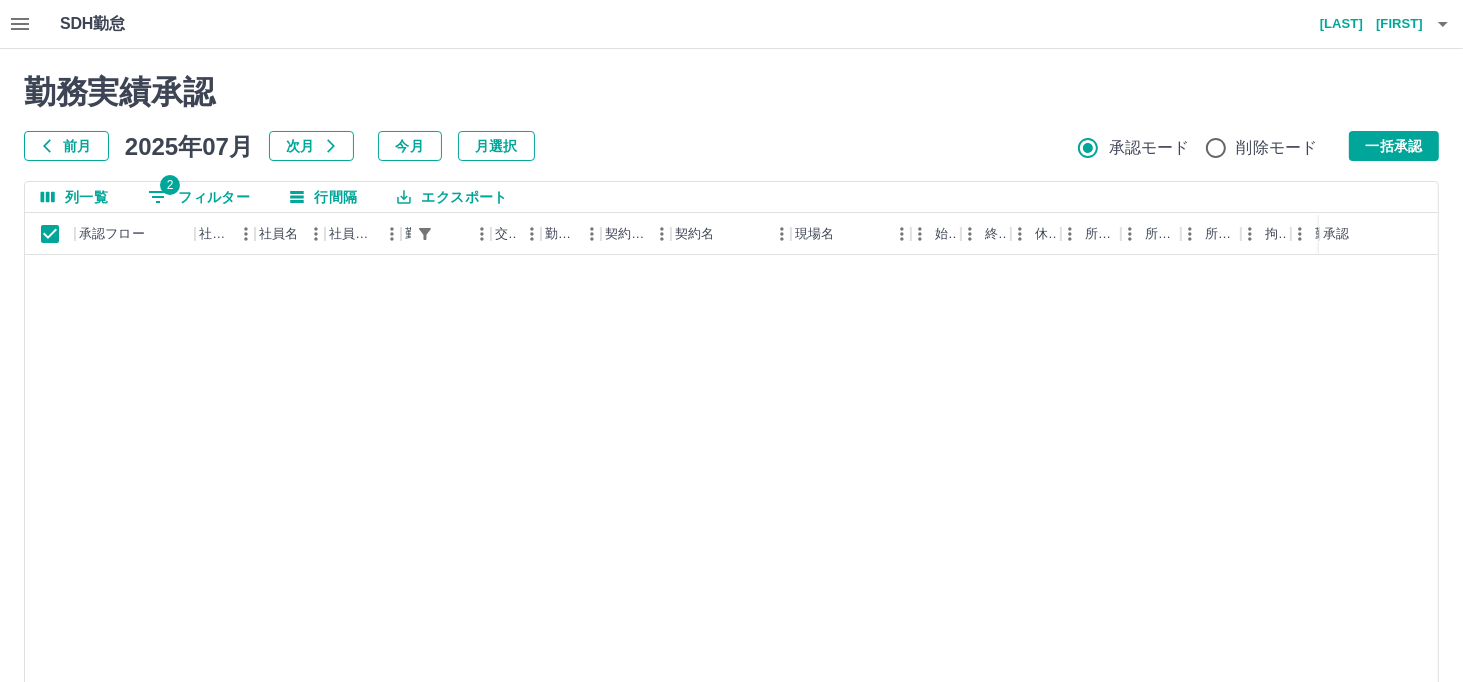 scroll, scrollTop: 2300, scrollLeft: 0, axis: vertical 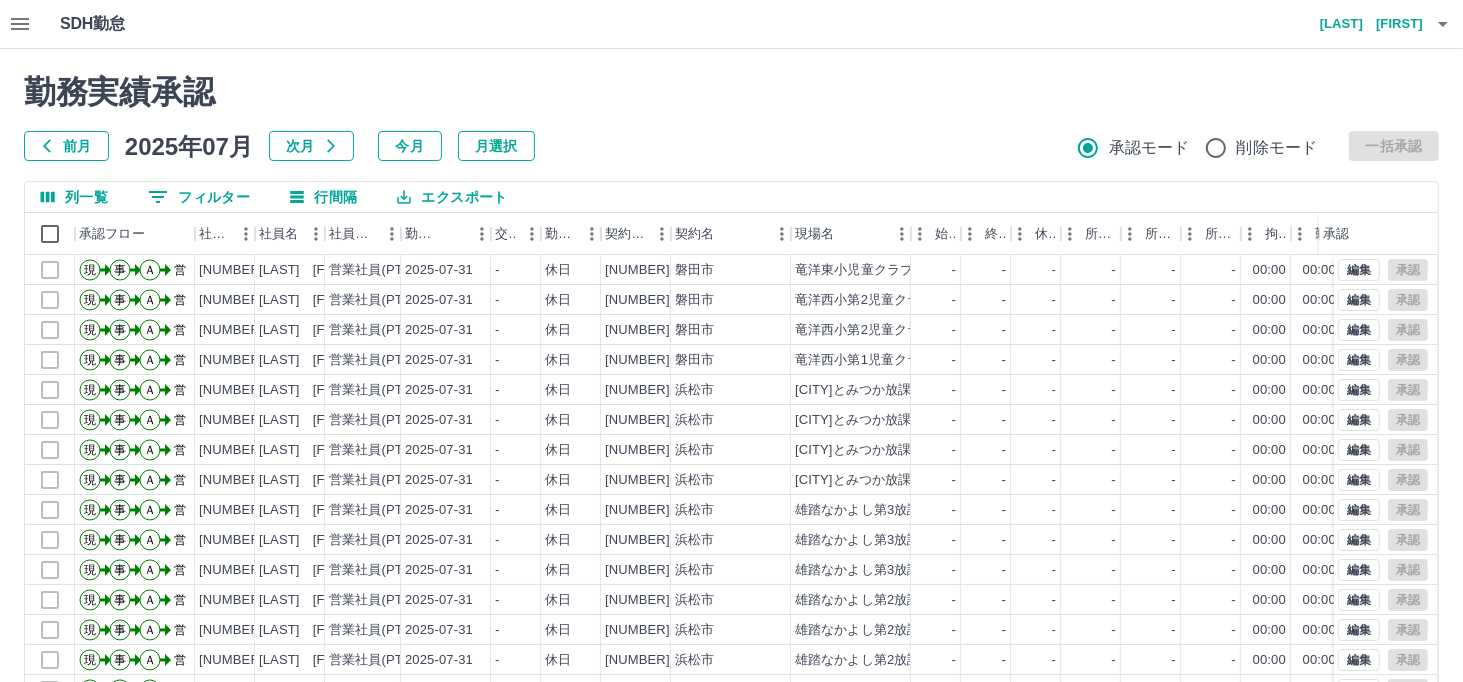 click on "0 フィルター" at bounding box center [199, 197] 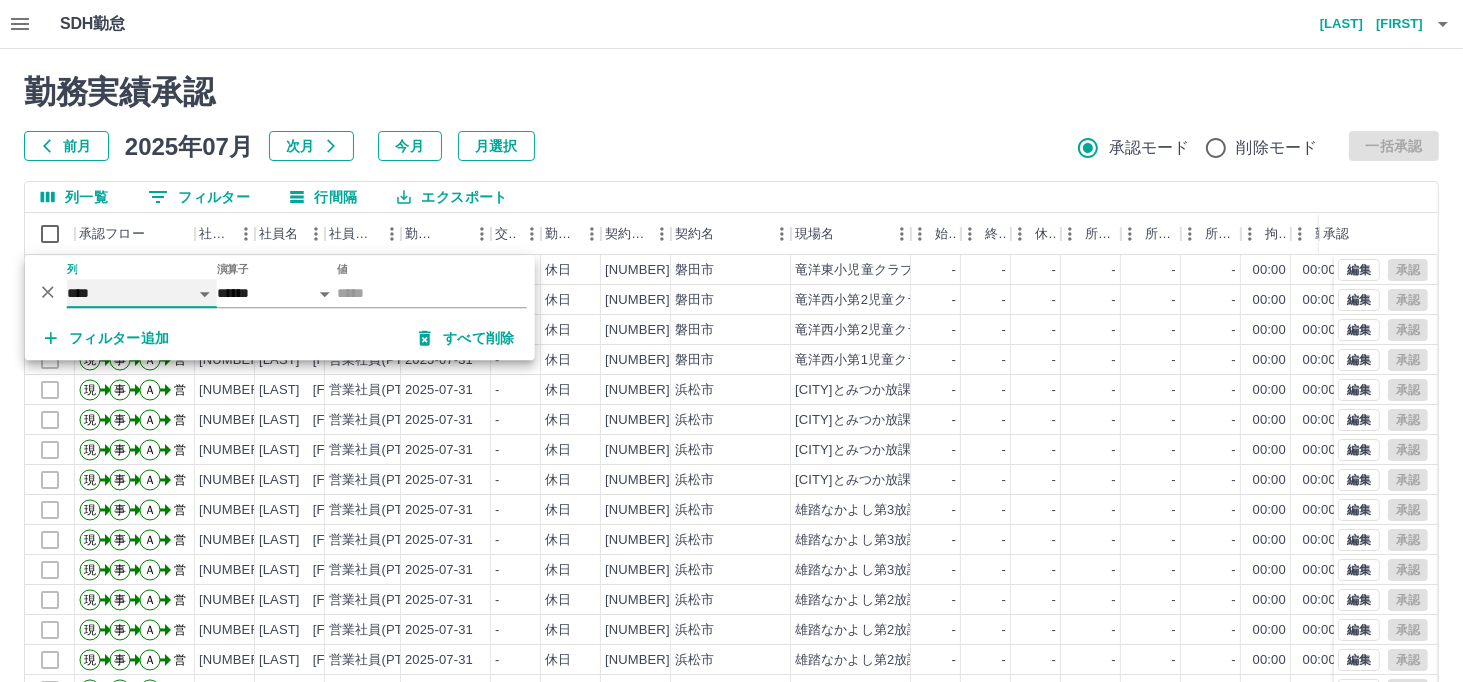 click on "**** *** **** *** *** **** ***** *** *** ** ** ** **** **** **** ** ** *** **** *****" at bounding box center (142, 293) 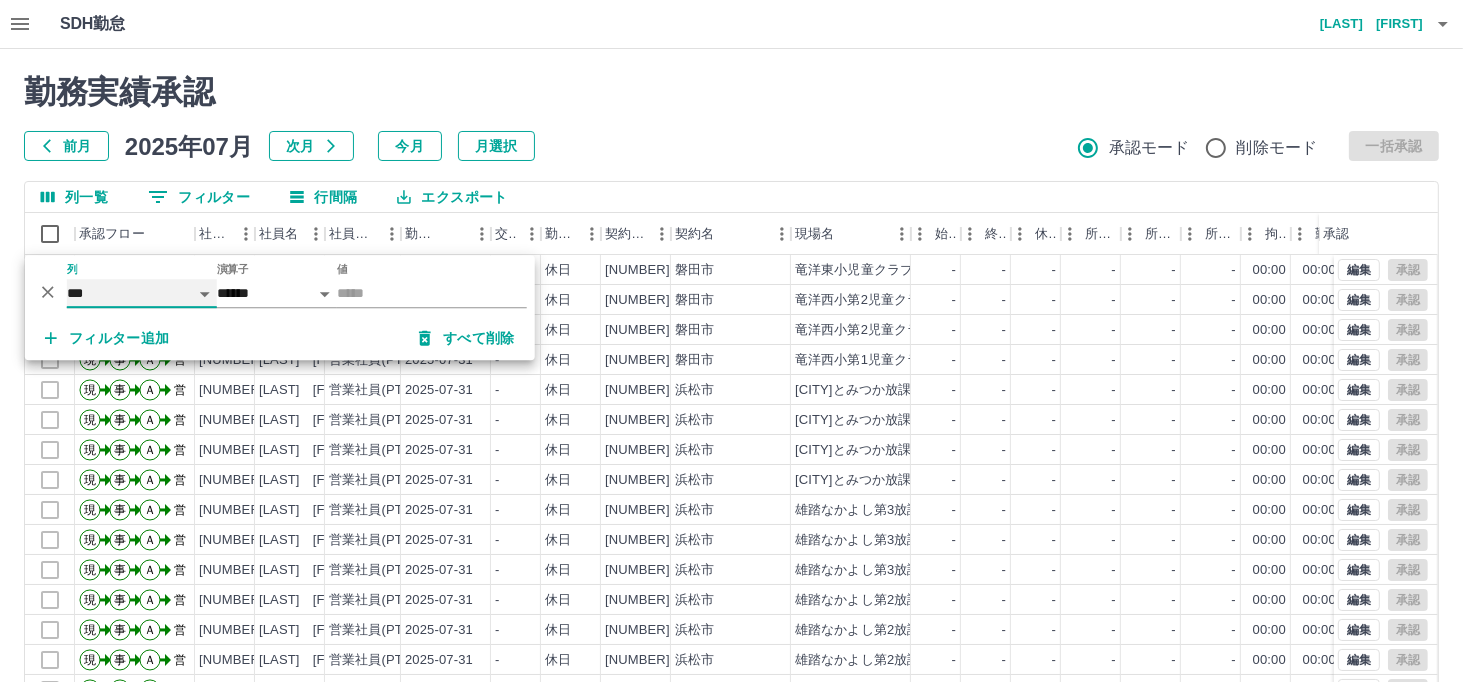click on "**** *** **** *** *** **** ***** *** *** ** ** ** **** **** **** ** ** *** **** *****" at bounding box center [142, 293] 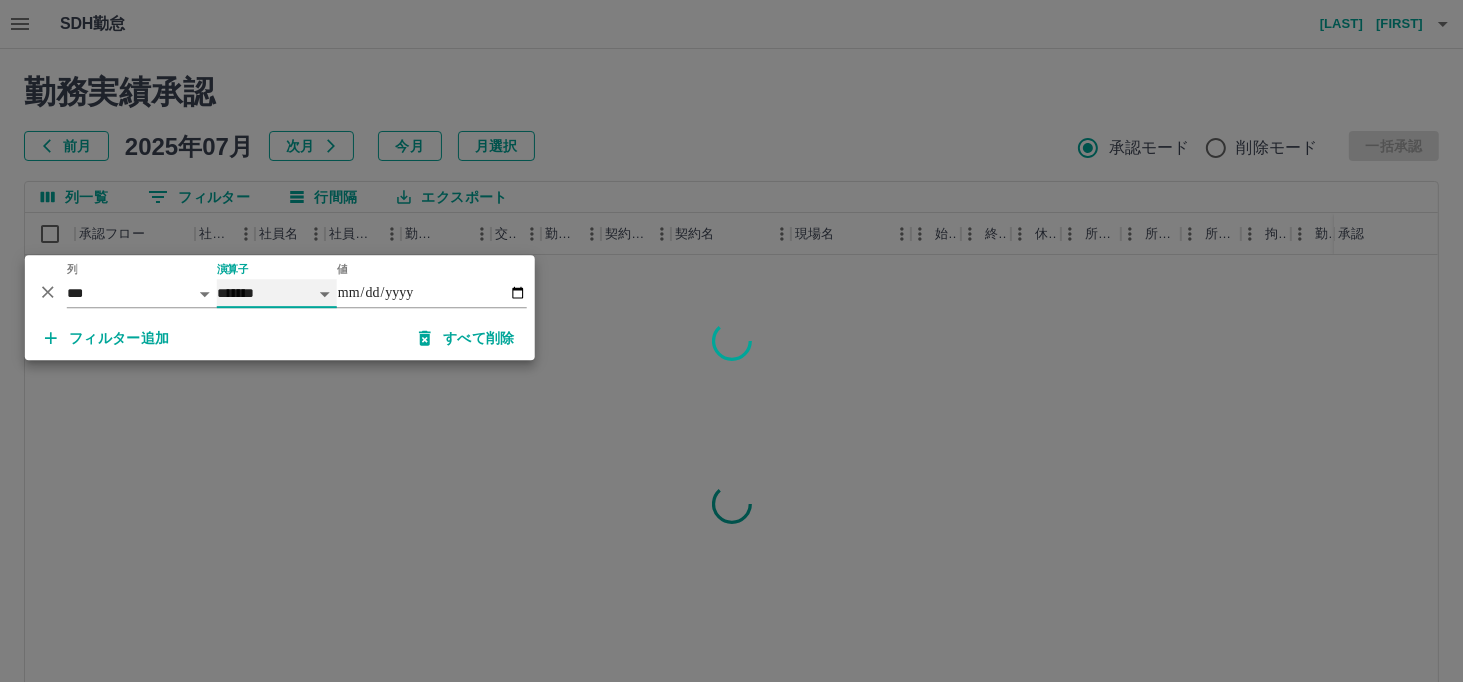 click on "******* ********* ** **" at bounding box center (277, 293) 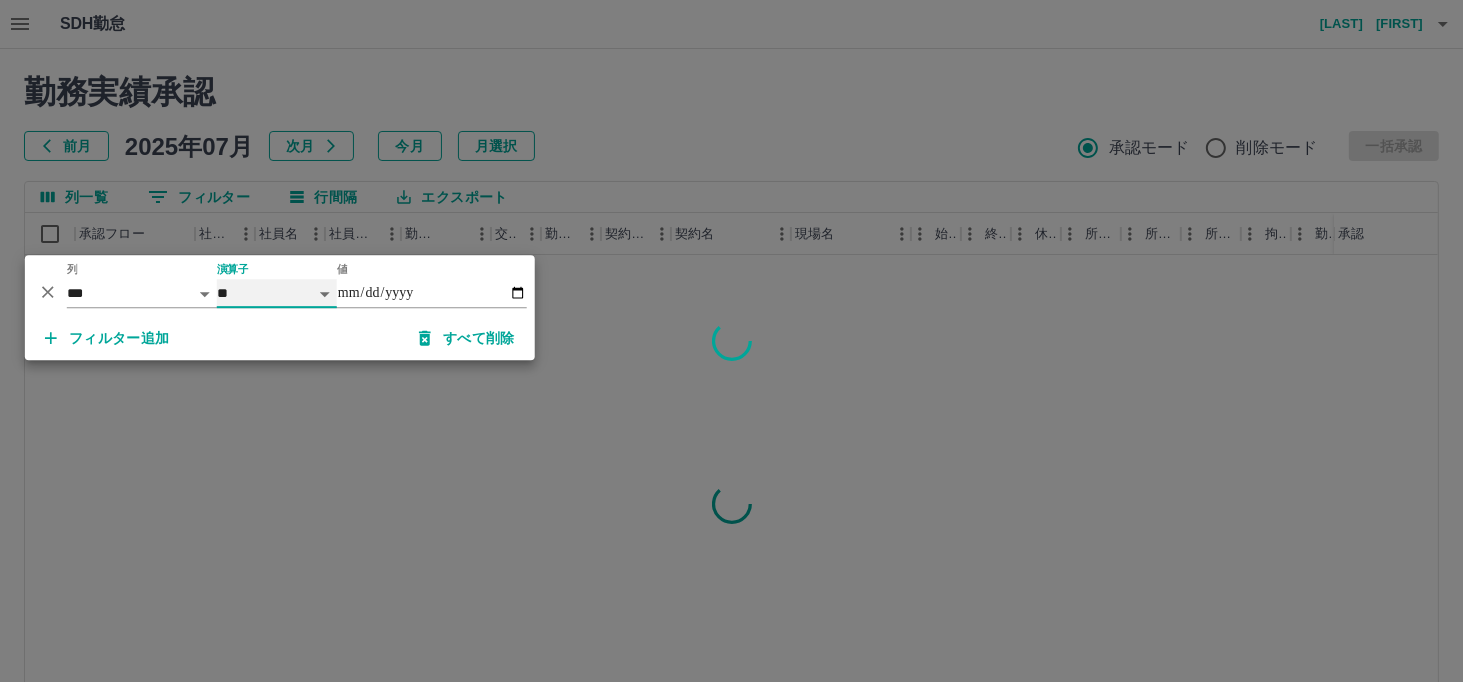 click on "******* ********* ** **" at bounding box center (277, 293) 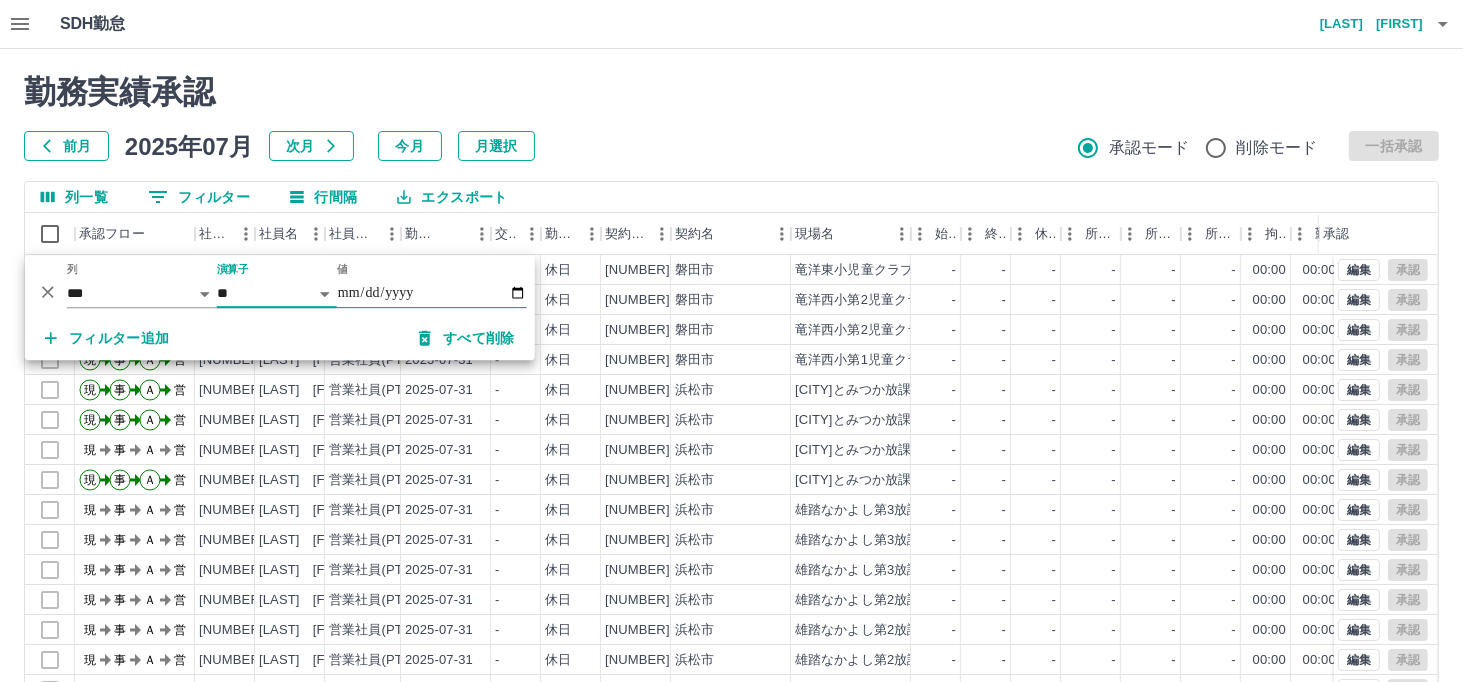 click on "値" at bounding box center [432, 293] 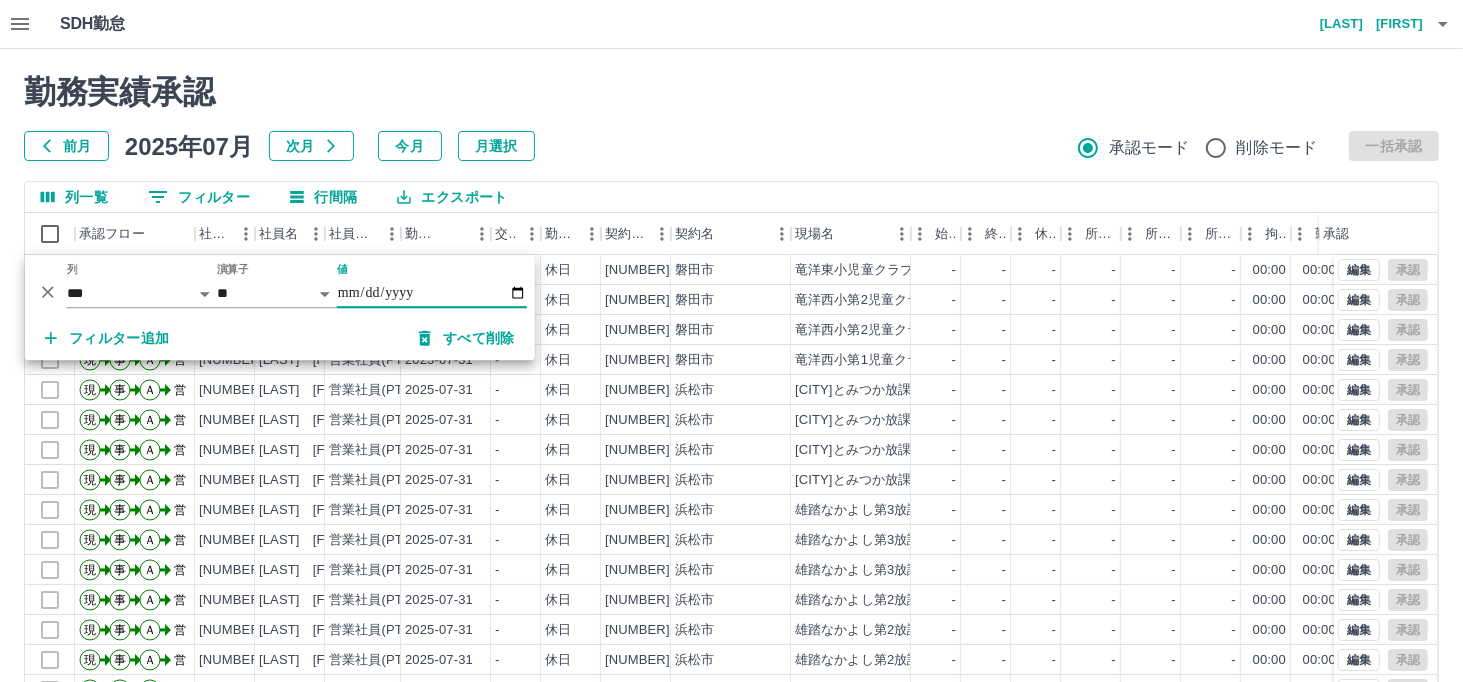 type on "**********" 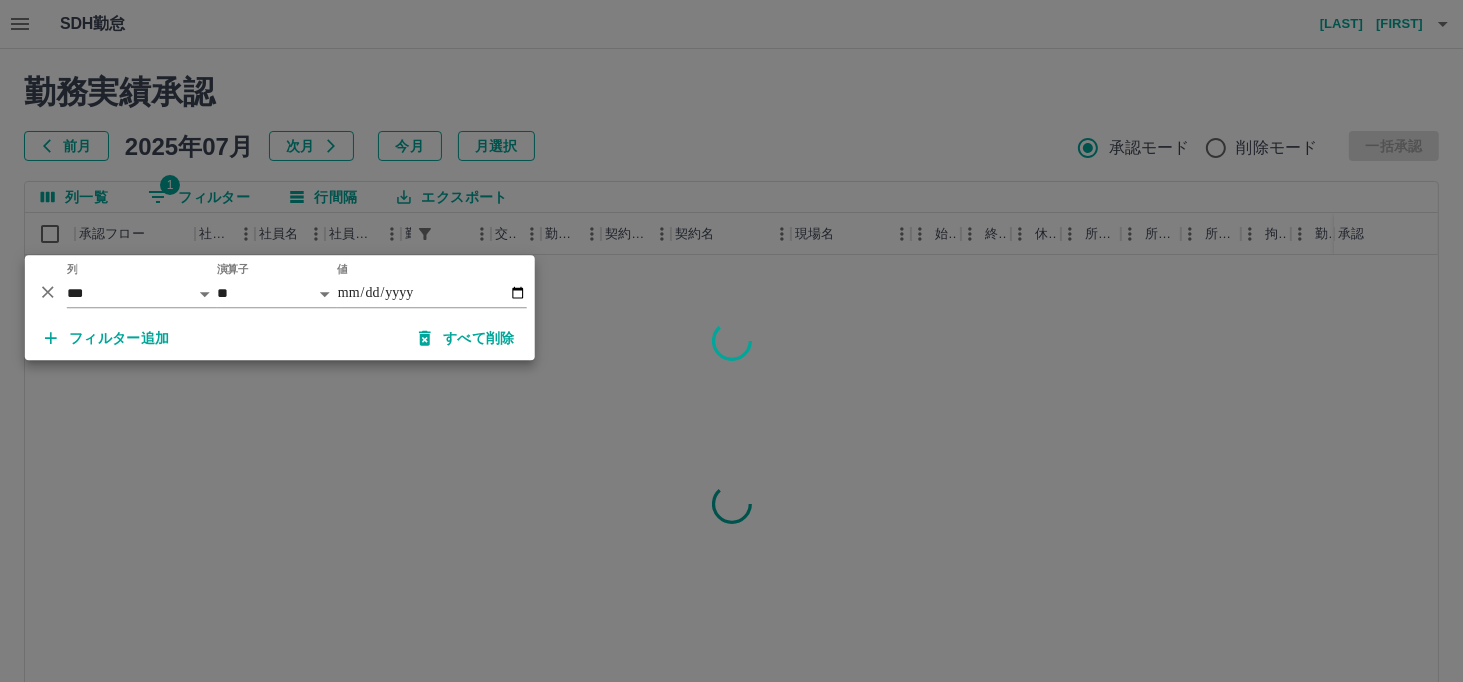 click at bounding box center (731, 341) 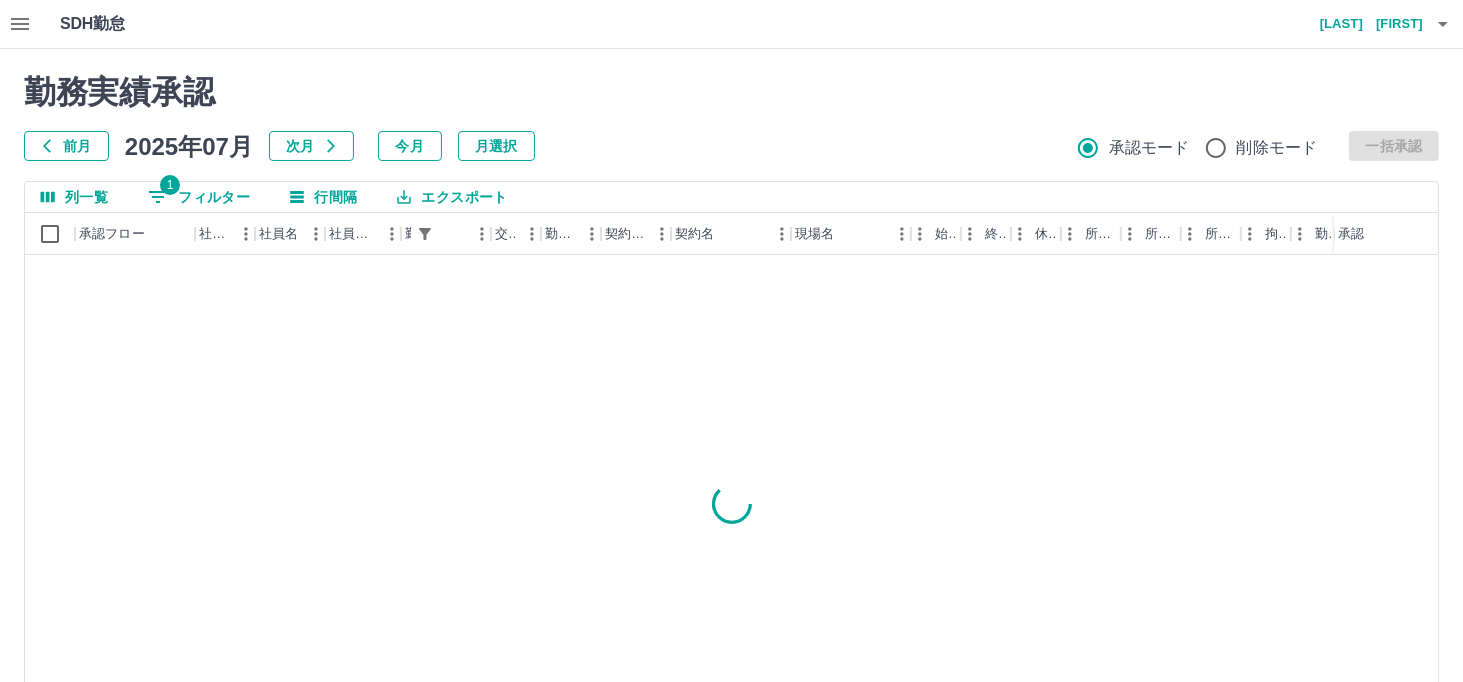 click on "1 フィルター" at bounding box center [199, 197] 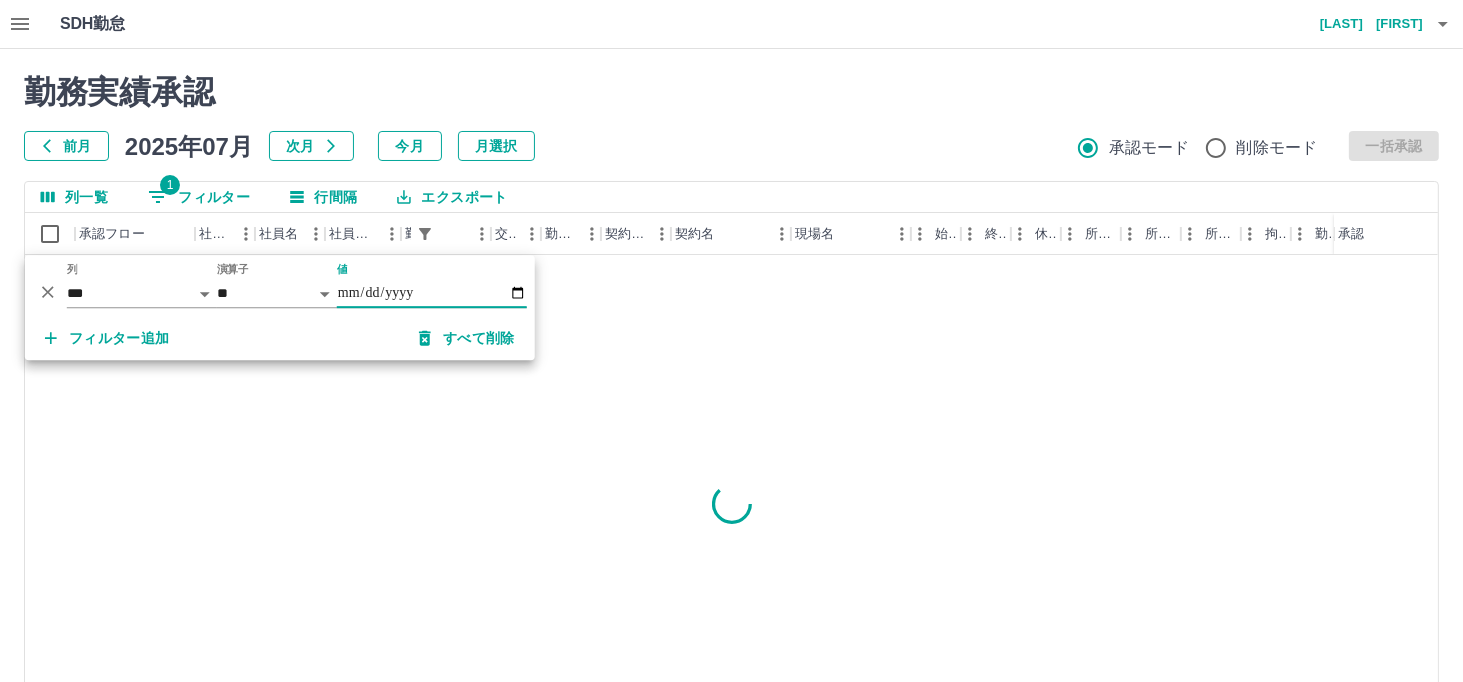 click on "フィルター追加" at bounding box center (107, 338) 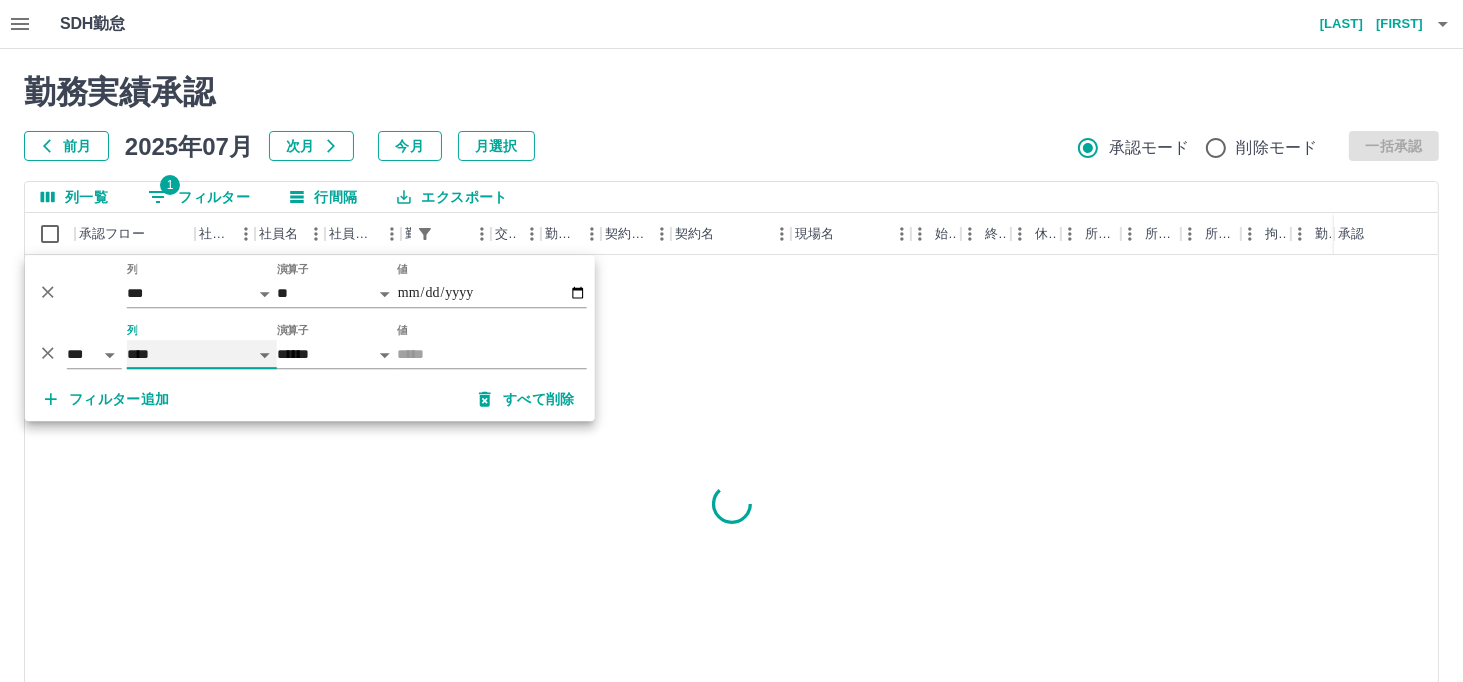 click on "**** *** **** *** *** **** ***** *** *** ** ** ** **** **** **** ** ** *** **** *****" at bounding box center (202, 354) 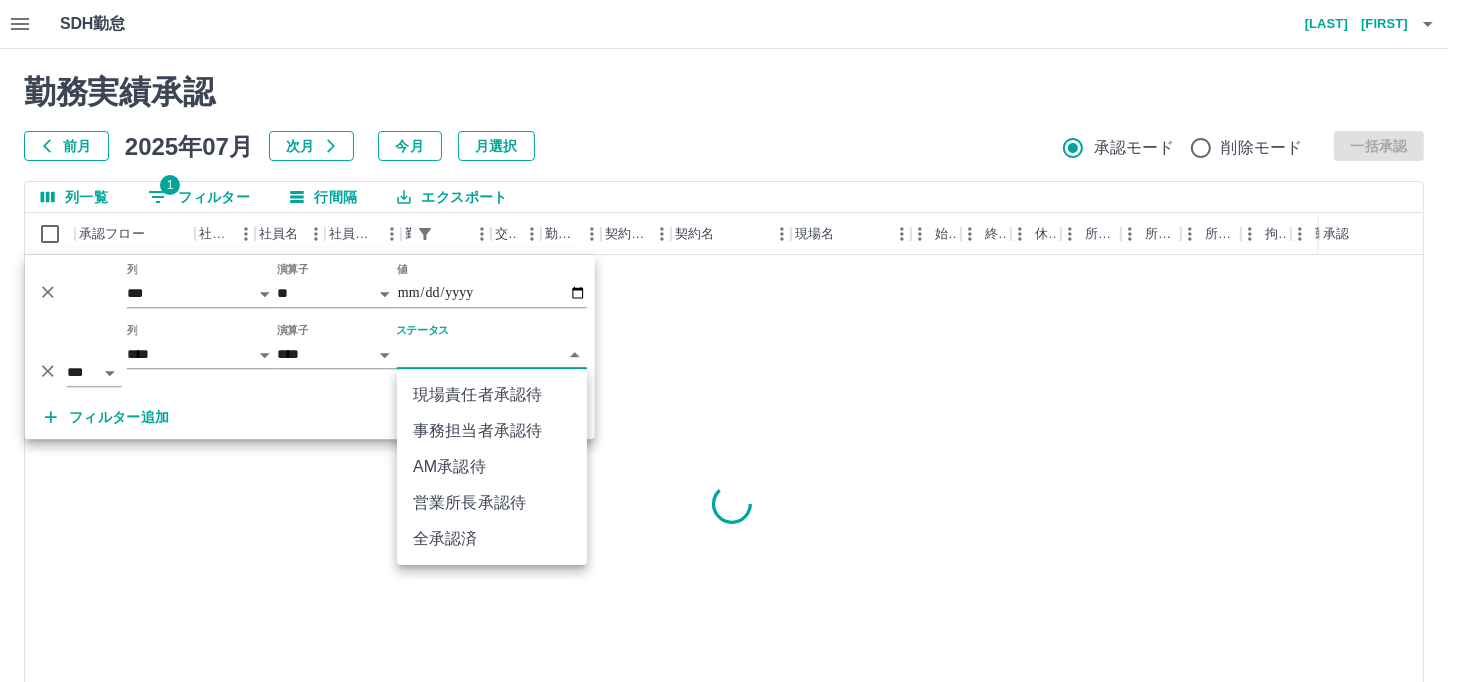 click on "**********" at bounding box center (731, 422) 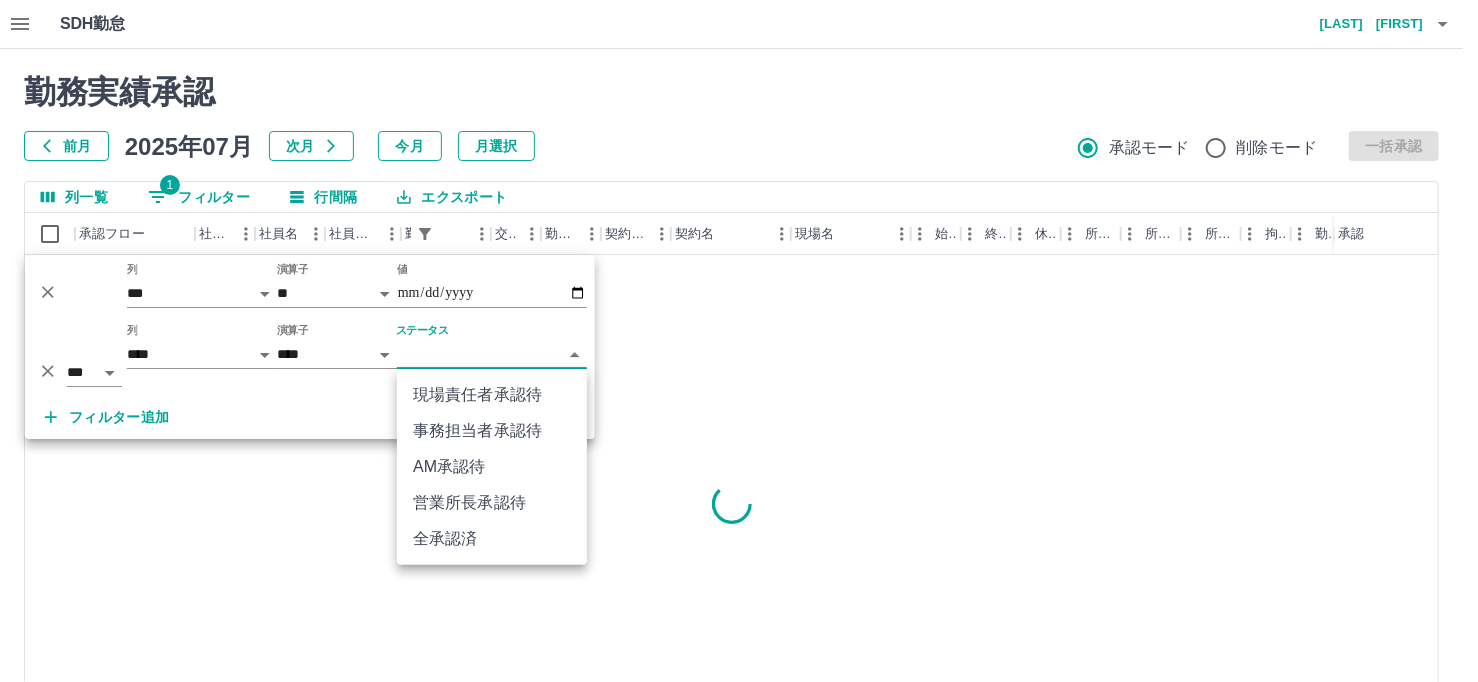 click on "AM承認待" at bounding box center (492, 467) 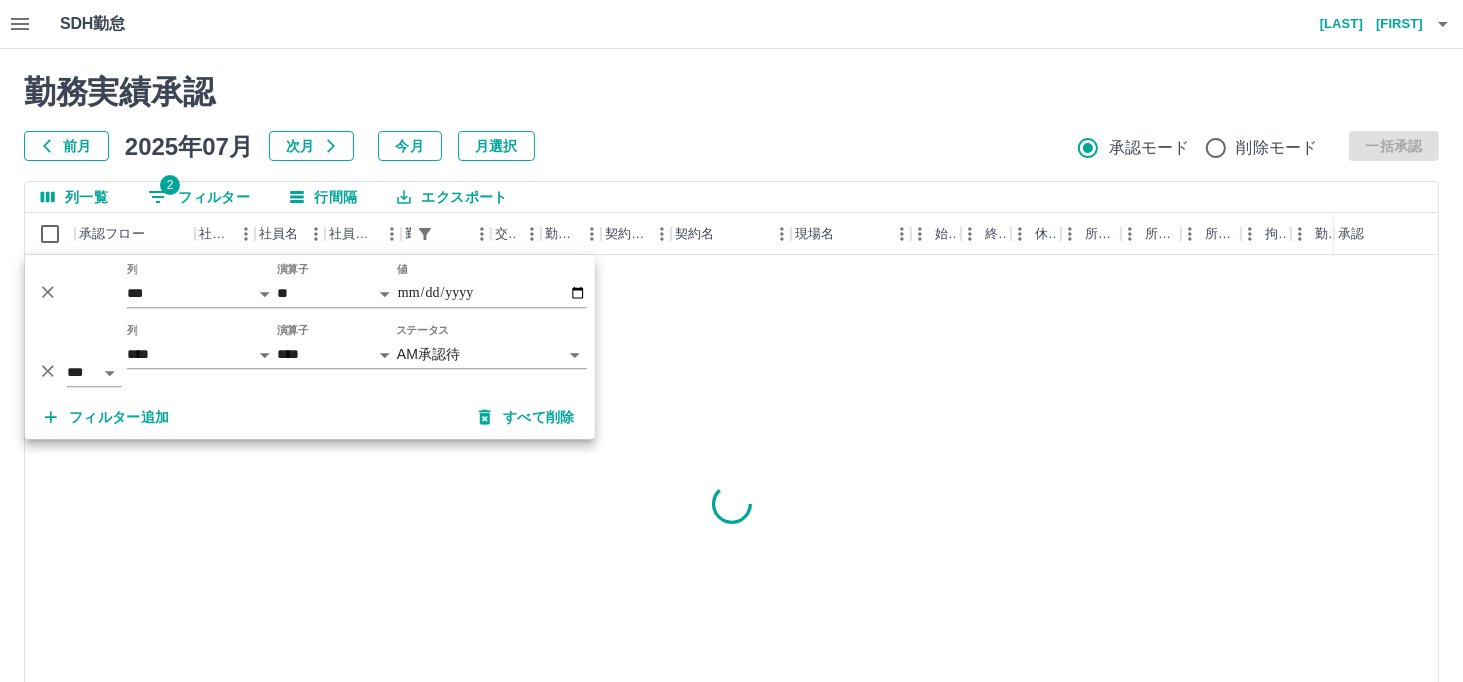 click on "勤務実績承認" at bounding box center [731, 92] 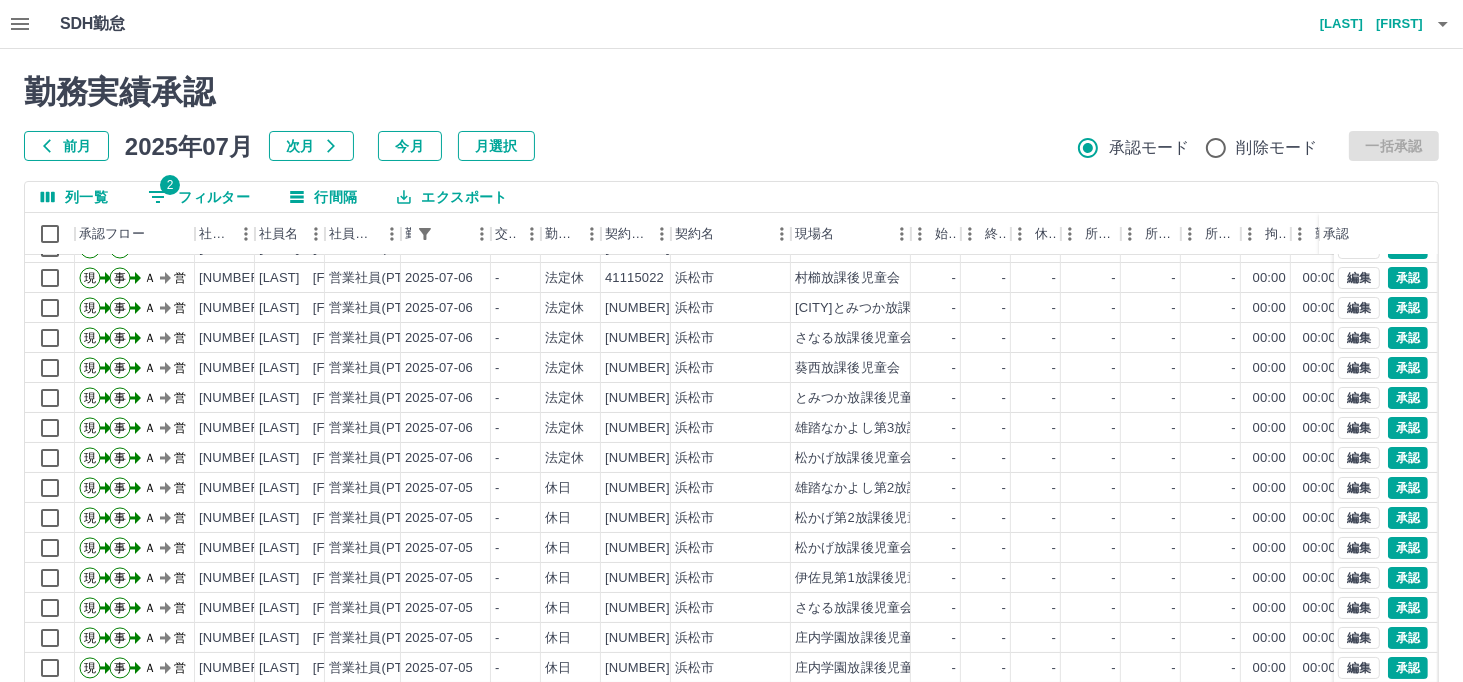 scroll, scrollTop: 101, scrollLeft: 0, axis: vertical 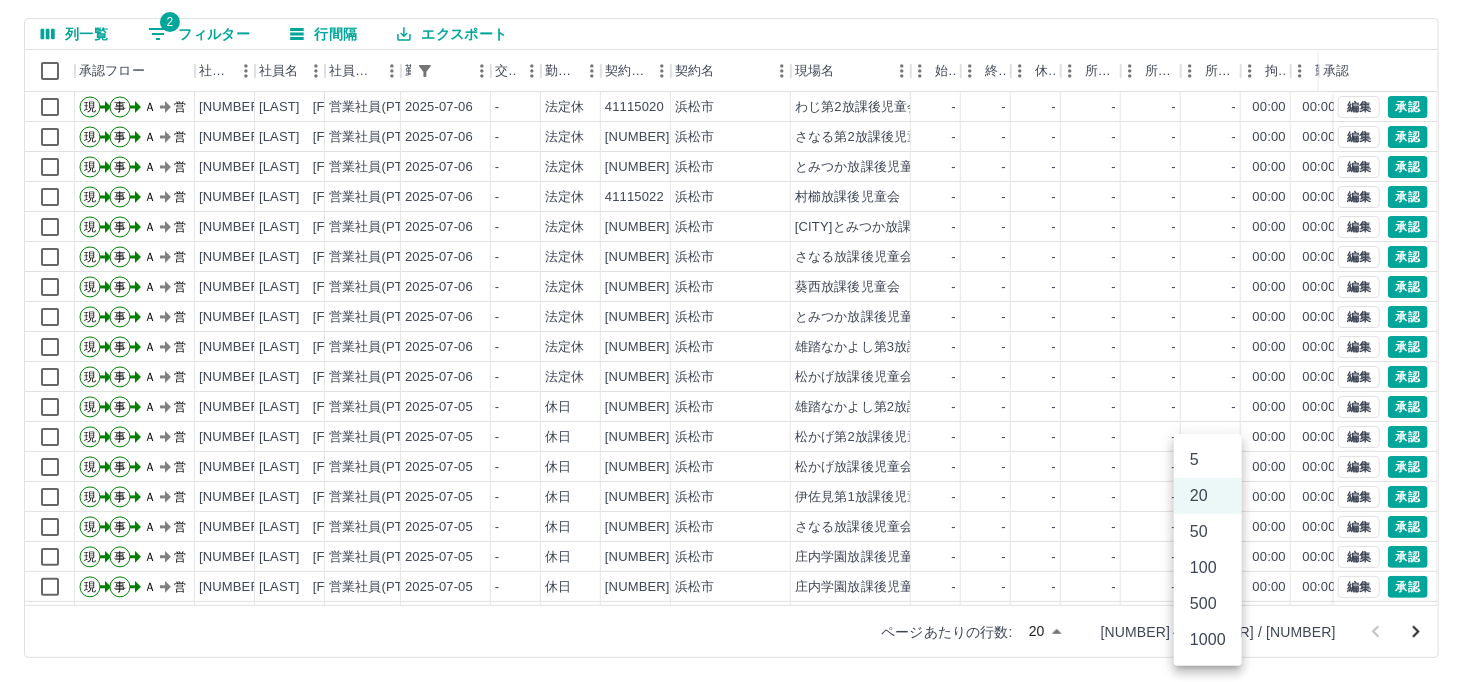click on "SDH勤怠 林田　将志 勤務実績承認 前月 2025年07月 次月 今月 月選択 承認モード 削除モード 一括承認 列一覧 2 フィルター 行間隔 エクスポート 承認フロー 社員番号 社員名 社員区分 勤務日 交通費 勤務区分 契約コード 契約名 現場名 始業 終業 休憩 所定開始 所定終業 所定休憩 拘束 勤務 遅刻等 コメント ステータス 承認 現 事 Ａ 営 0061055 栗田　雅子 営業社員(PT契約) 2025-07-06  -  法定休 41115020 浜松市 わじ第2放課後児童会 - - - - - - 00:00 00:00 00:00 AM承認待 現 事 Ａ 営 0074806 千葉　幸江 営業社員(PT契約) 2025-07-06  -  法定休 41115048 浜松市 さなる第2放課後児童会 - - - - - - 00:00 00:00 00:00 AM承認待 現 事 Ａ 営 0097009 片岡　麻希 営業社員(PT契約) 2025-07-06  -  法定休 41115003 浜松市 とみつか放課後児童会 - - - - - - 00:00 00:00 00:00 AM承認待 現 事 Ａ 営 0061159 屋名池　倫子 2025-07-06" at bounding box center (739, 259) 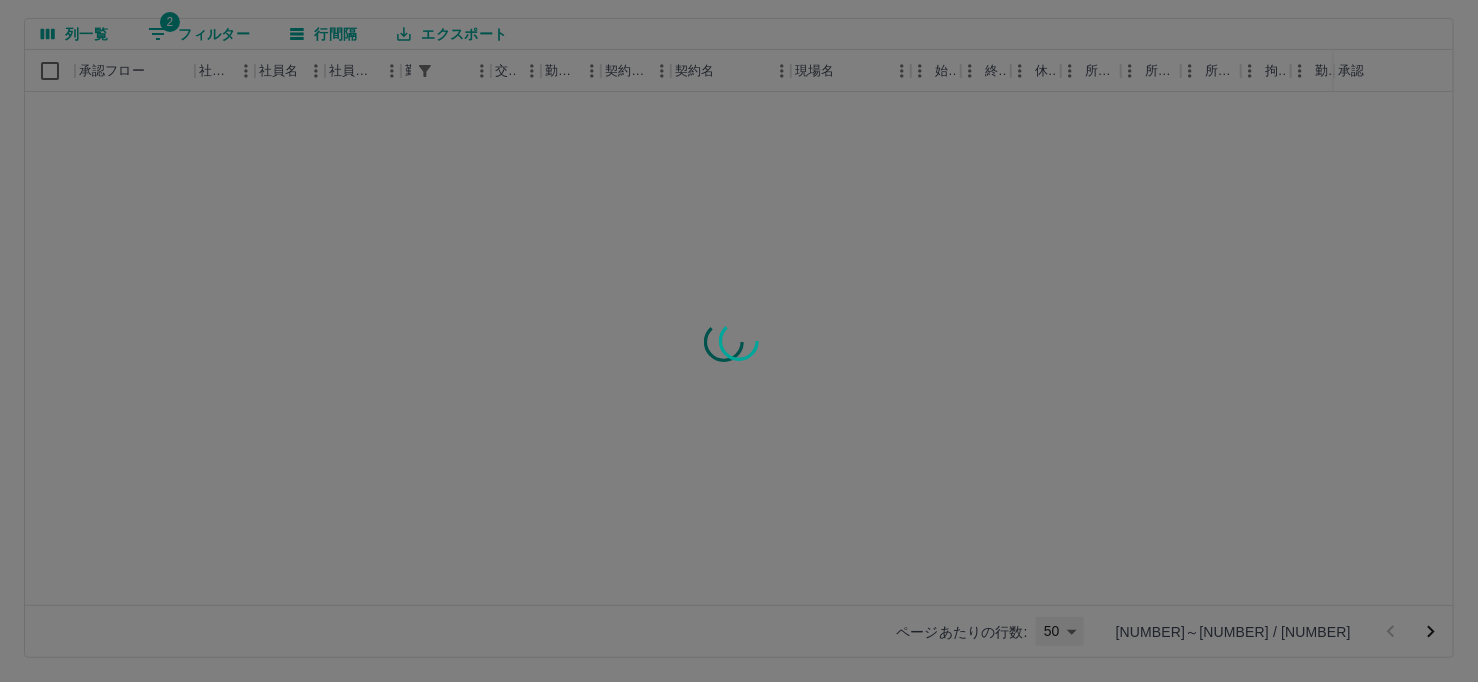 type on "**" 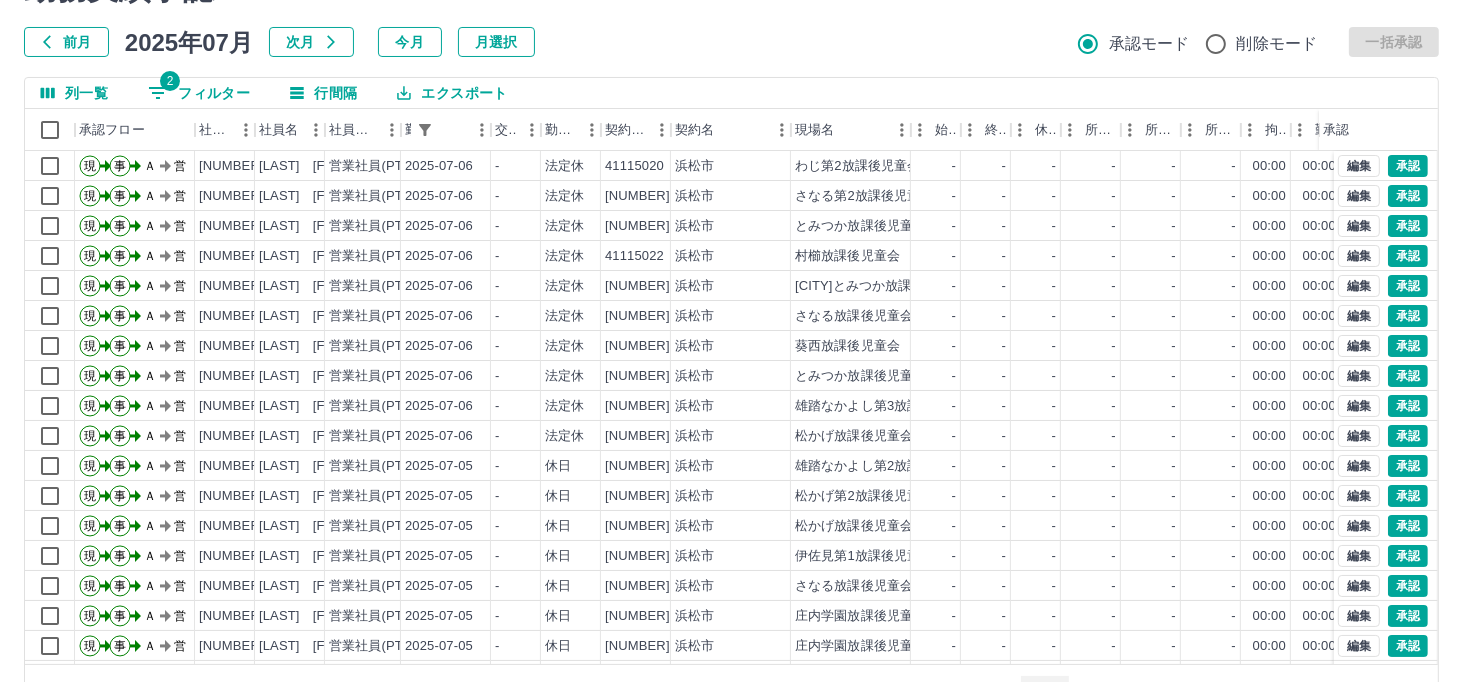 scroll, scrollTop: 0, scrollLeft: 0, axis: both 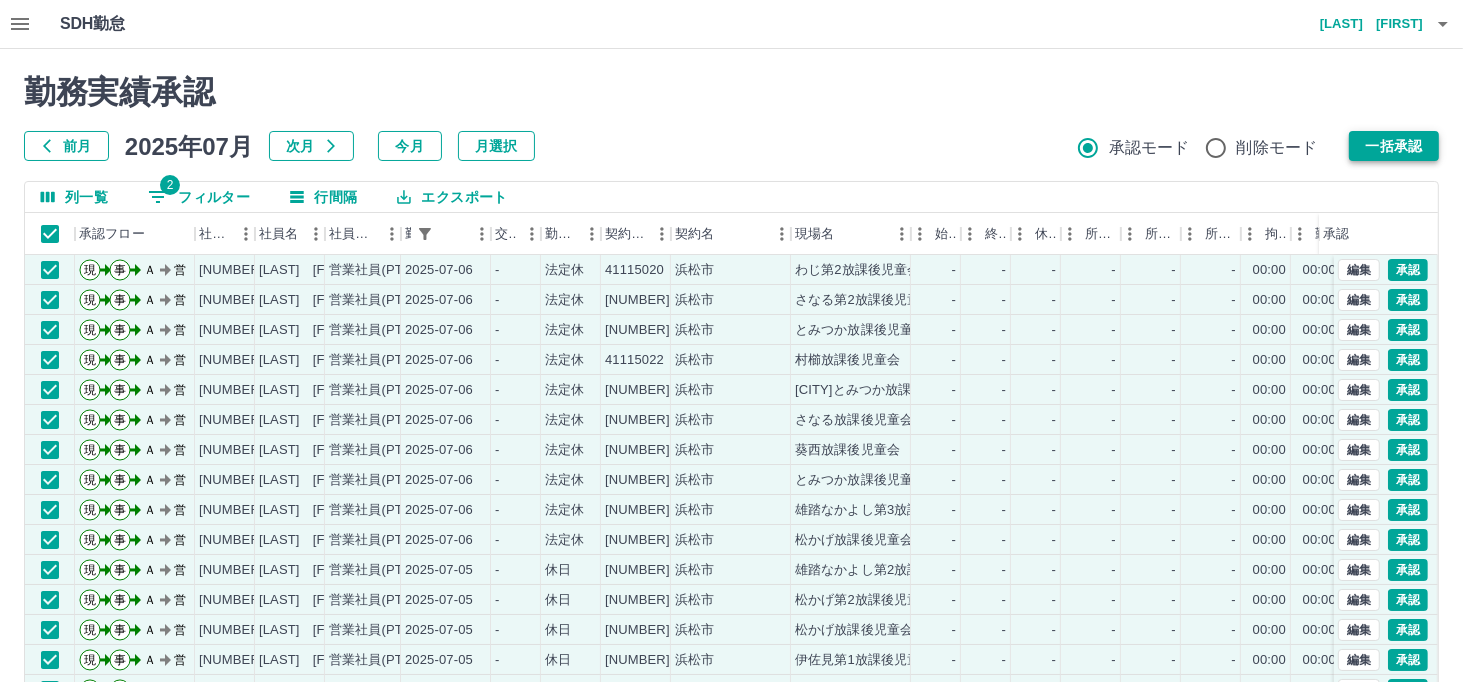 click on "一括承認" at bounding box center [1394, 146] 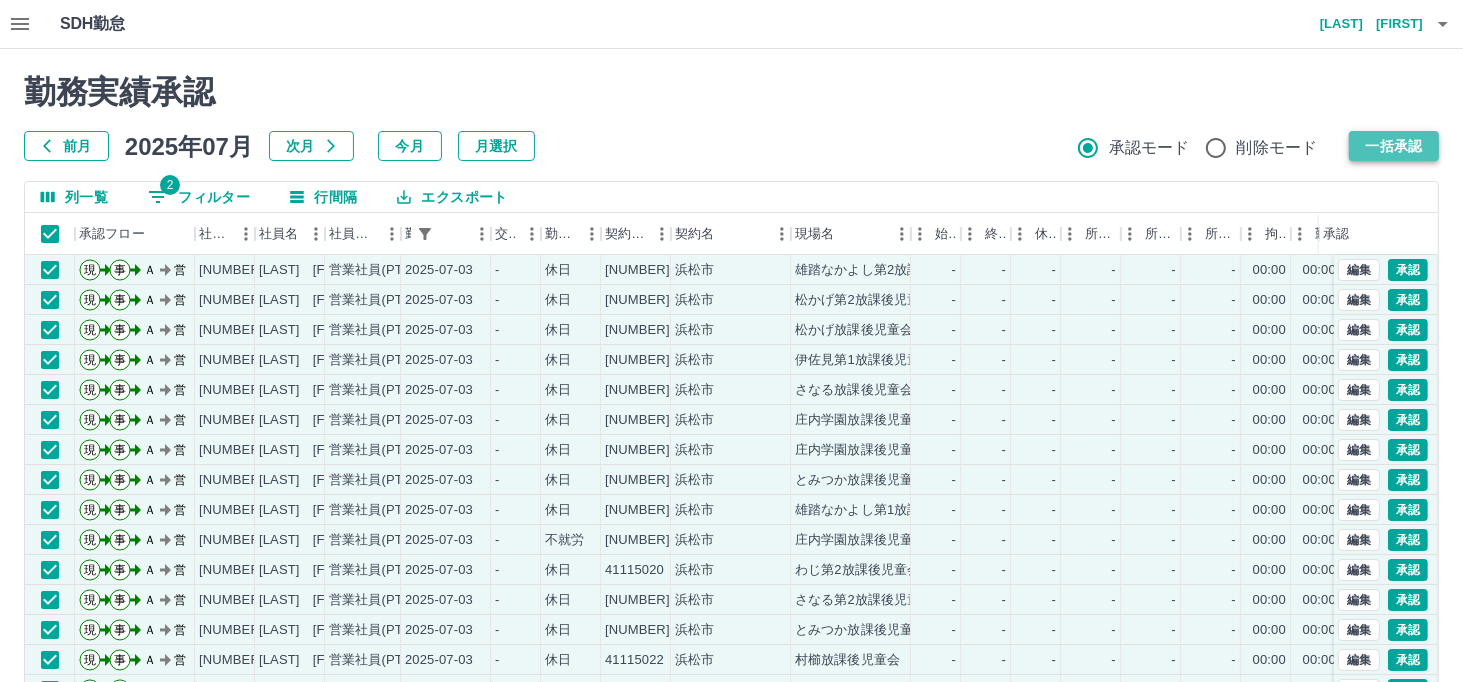 click on "一括承認" at bounding box center [1394, 146] 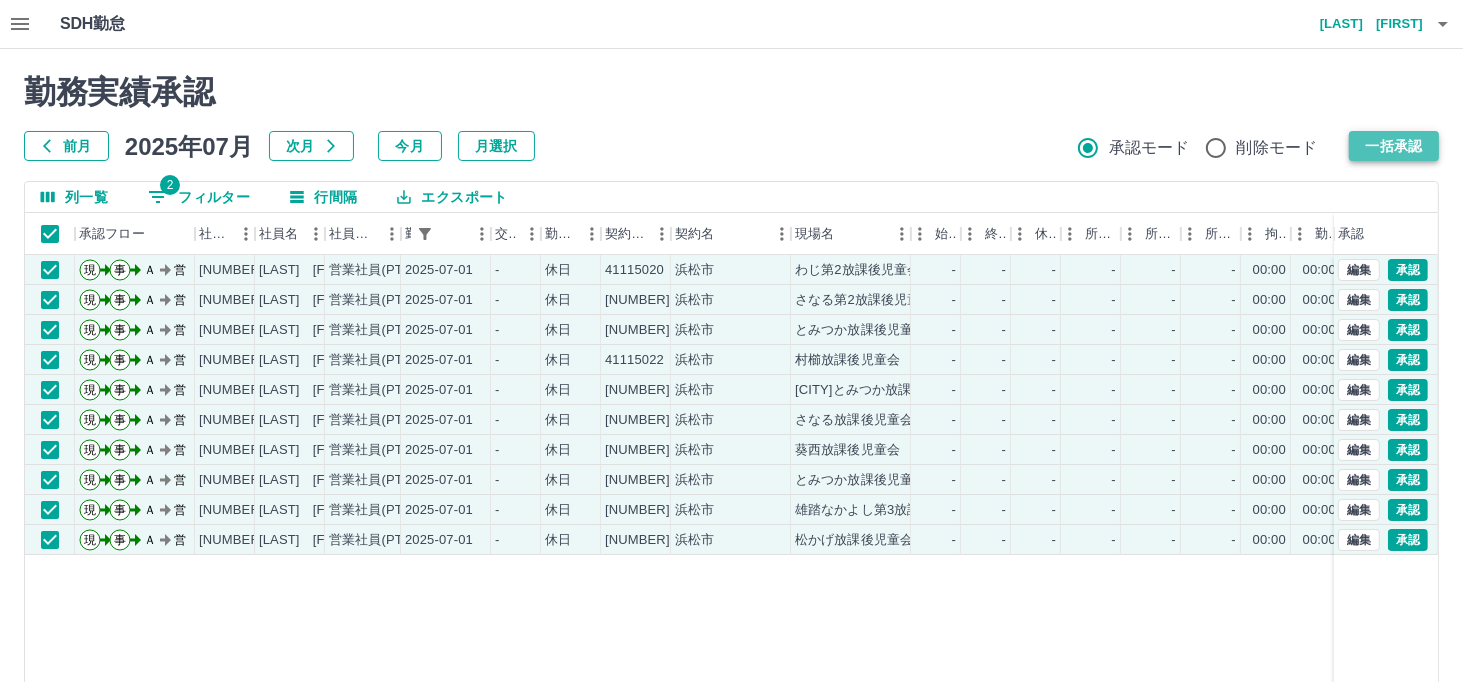 click on "一括承認" at bounding box center [1394, 146] 